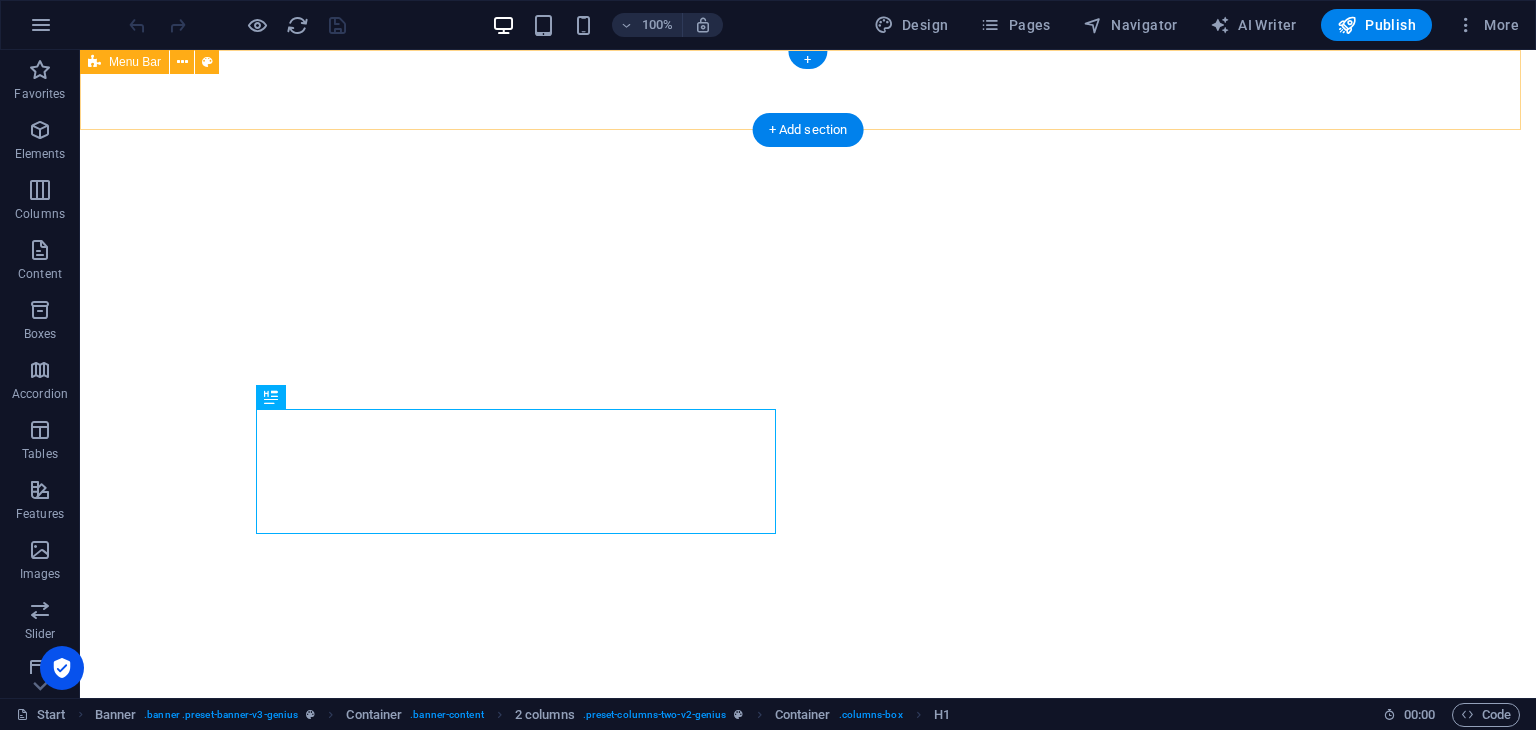 scroll, scrollTop: 0, scrollLeft: 0, axis: both 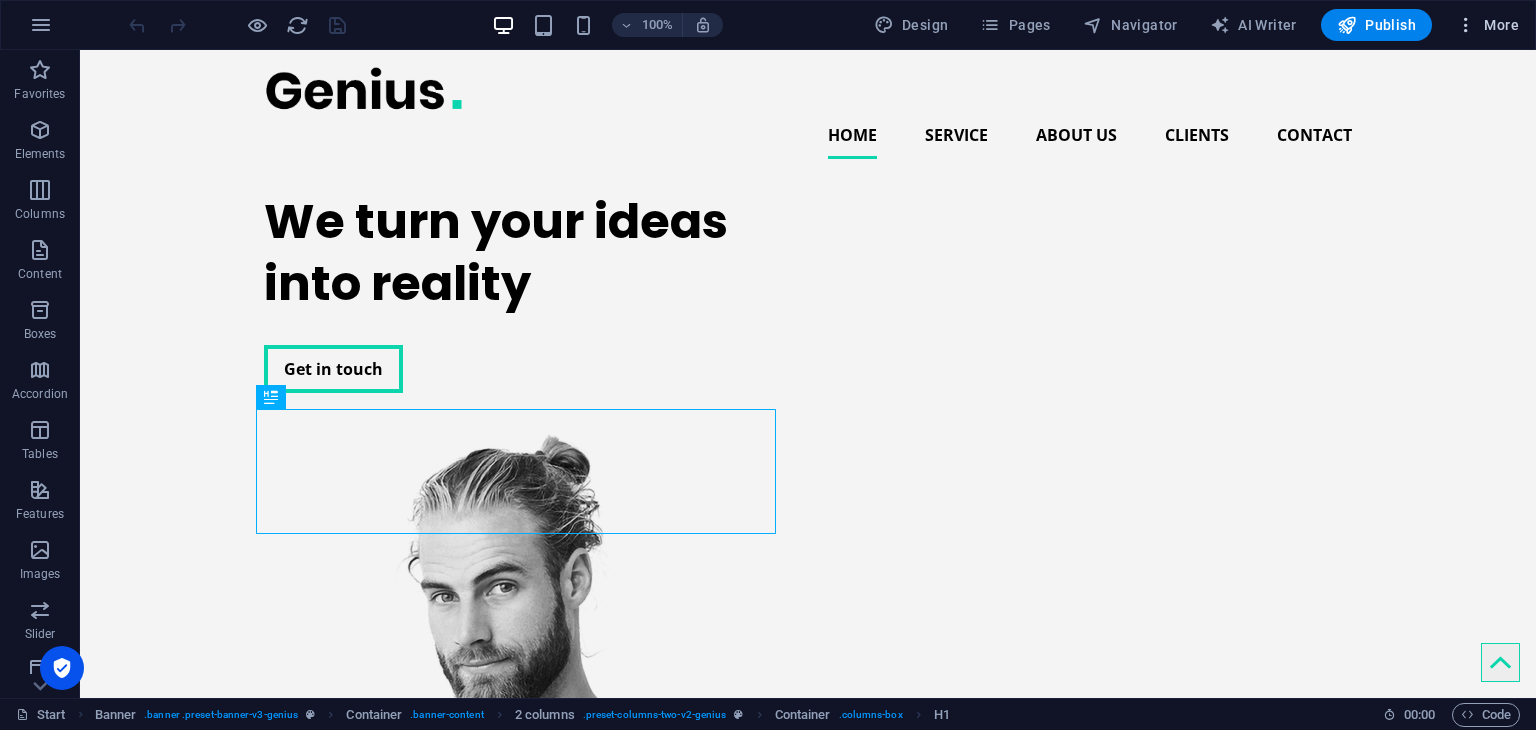 click at bounding box center (1466, 25) 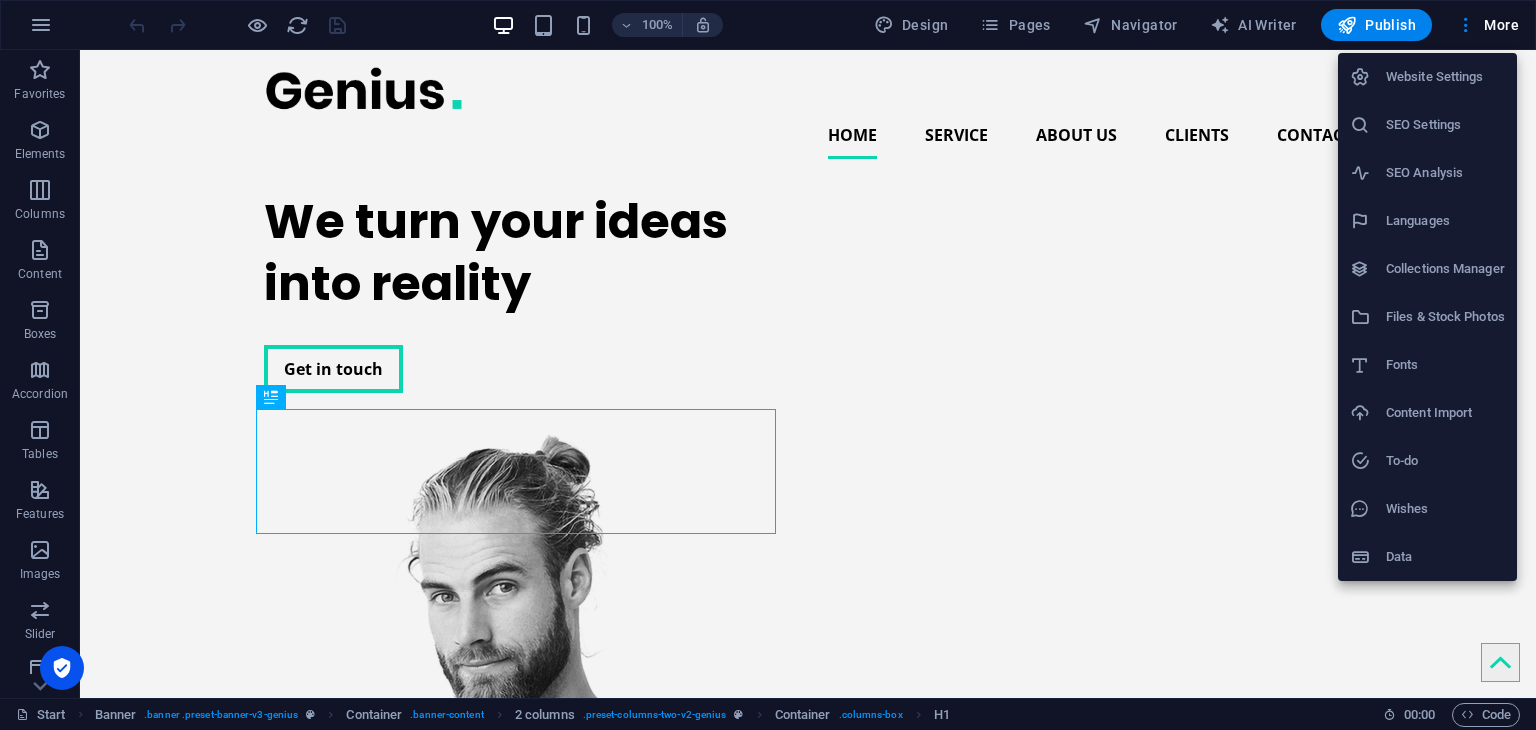 click on "Website Settings" at bounding box center [1445, 77] 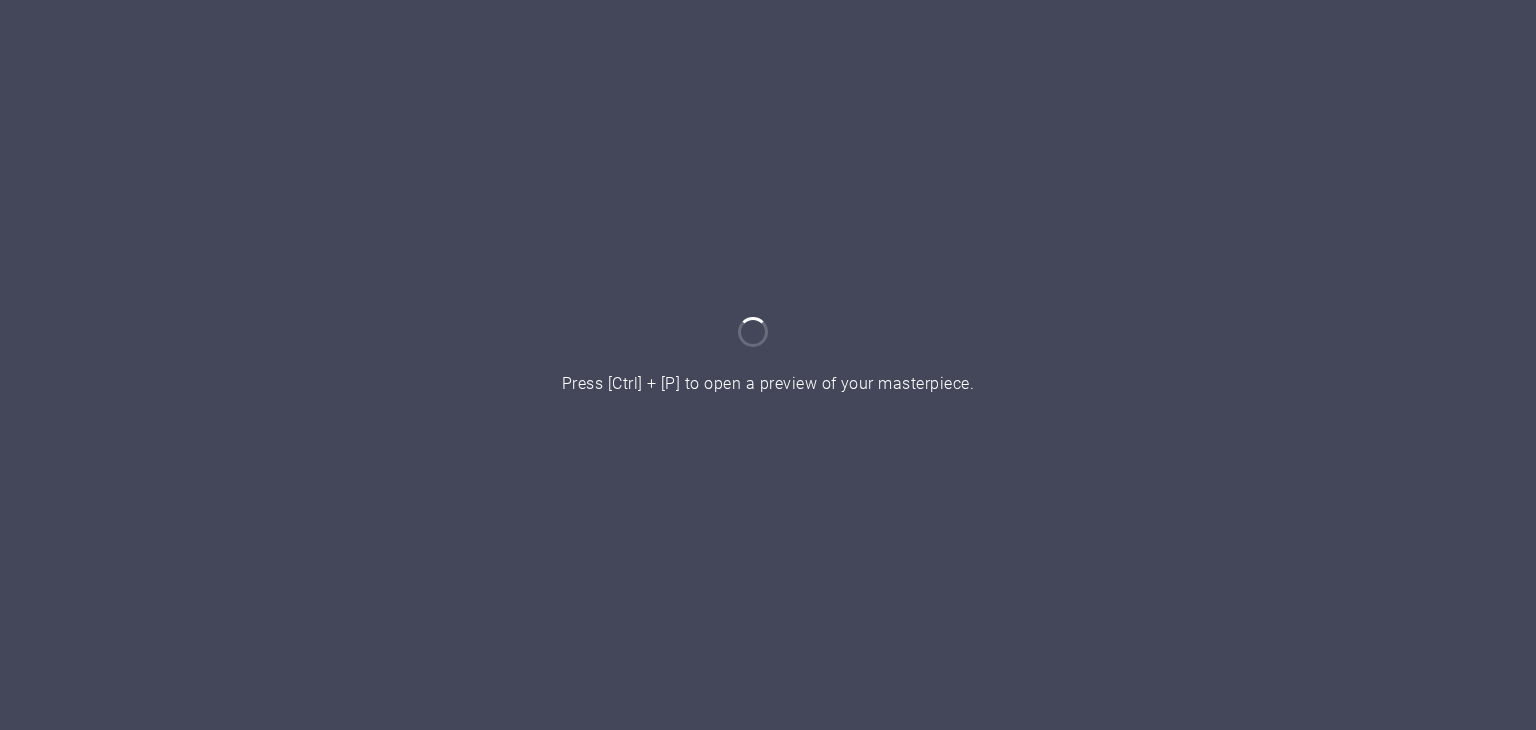 scroll, scrollTop: 0, scrollLeft: 0, axis: both 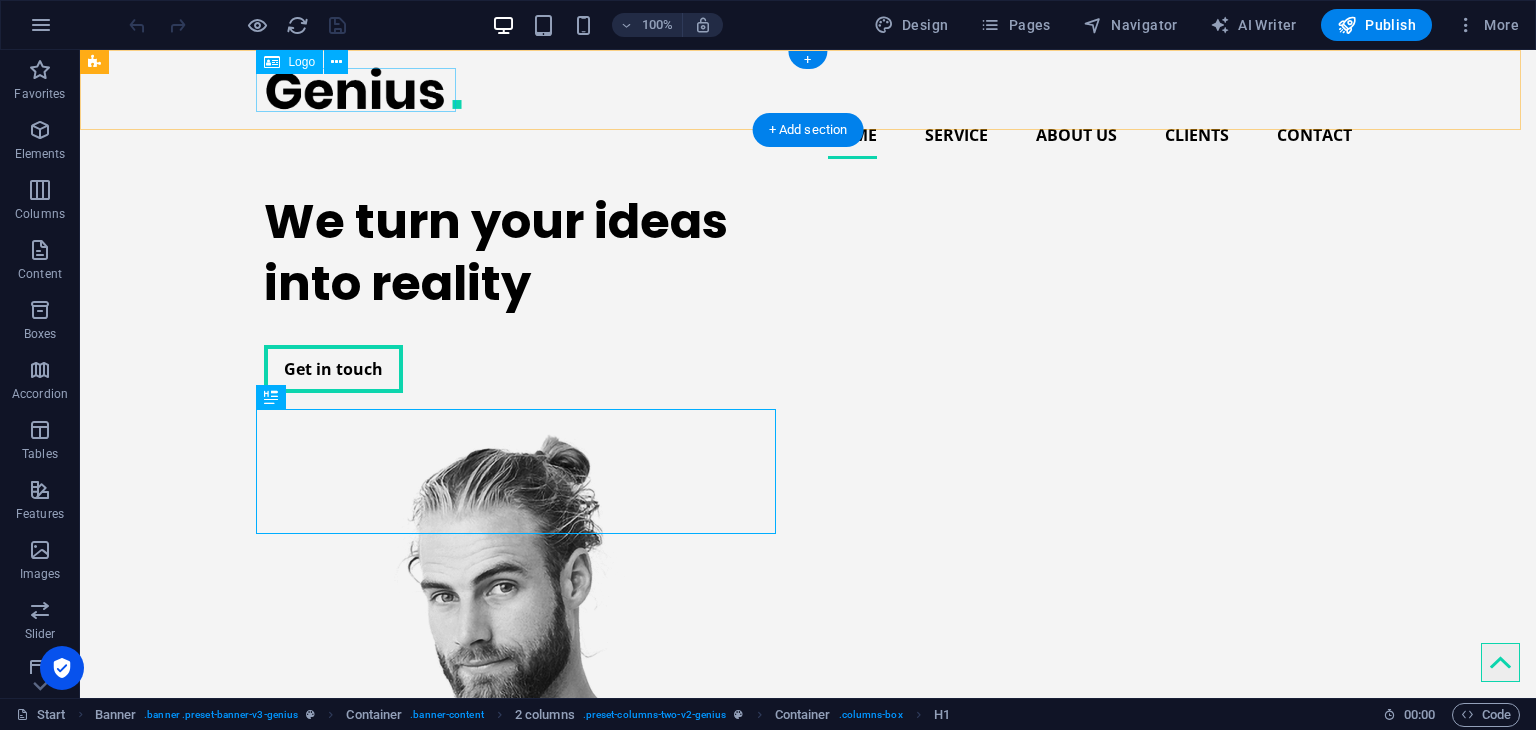 click at bounding box center (808, 88) 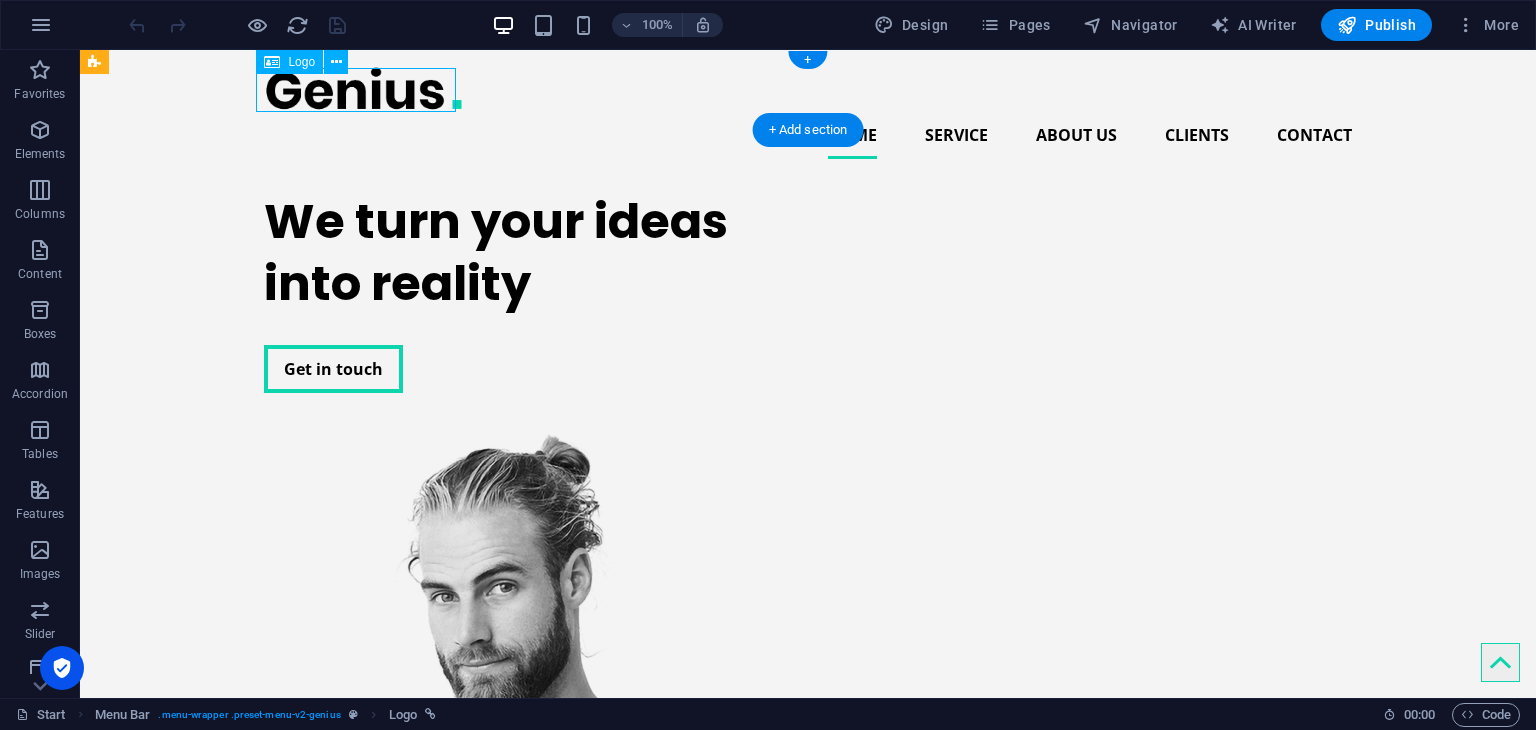 click at bounding box center (808, 88) 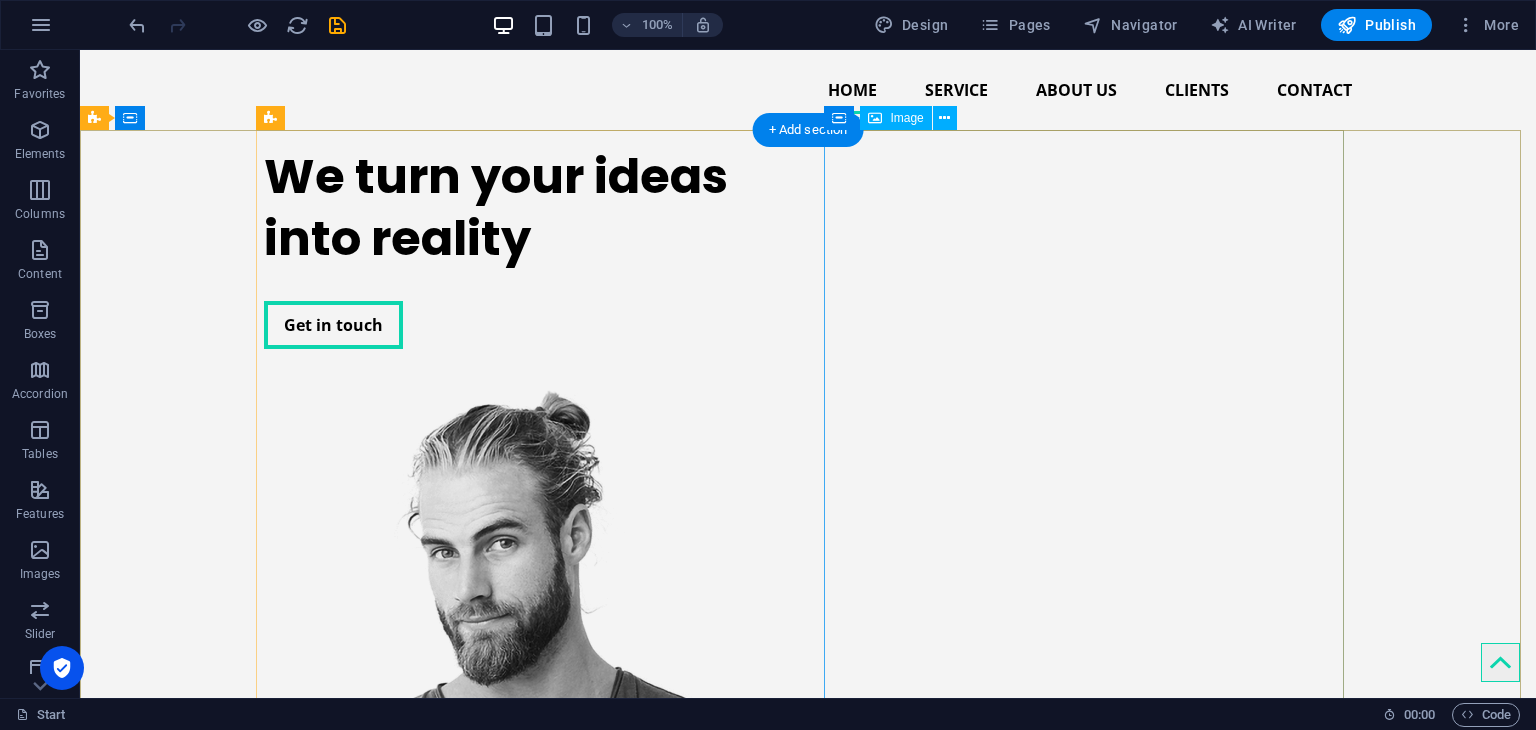 click at bounding box center (524, 769) 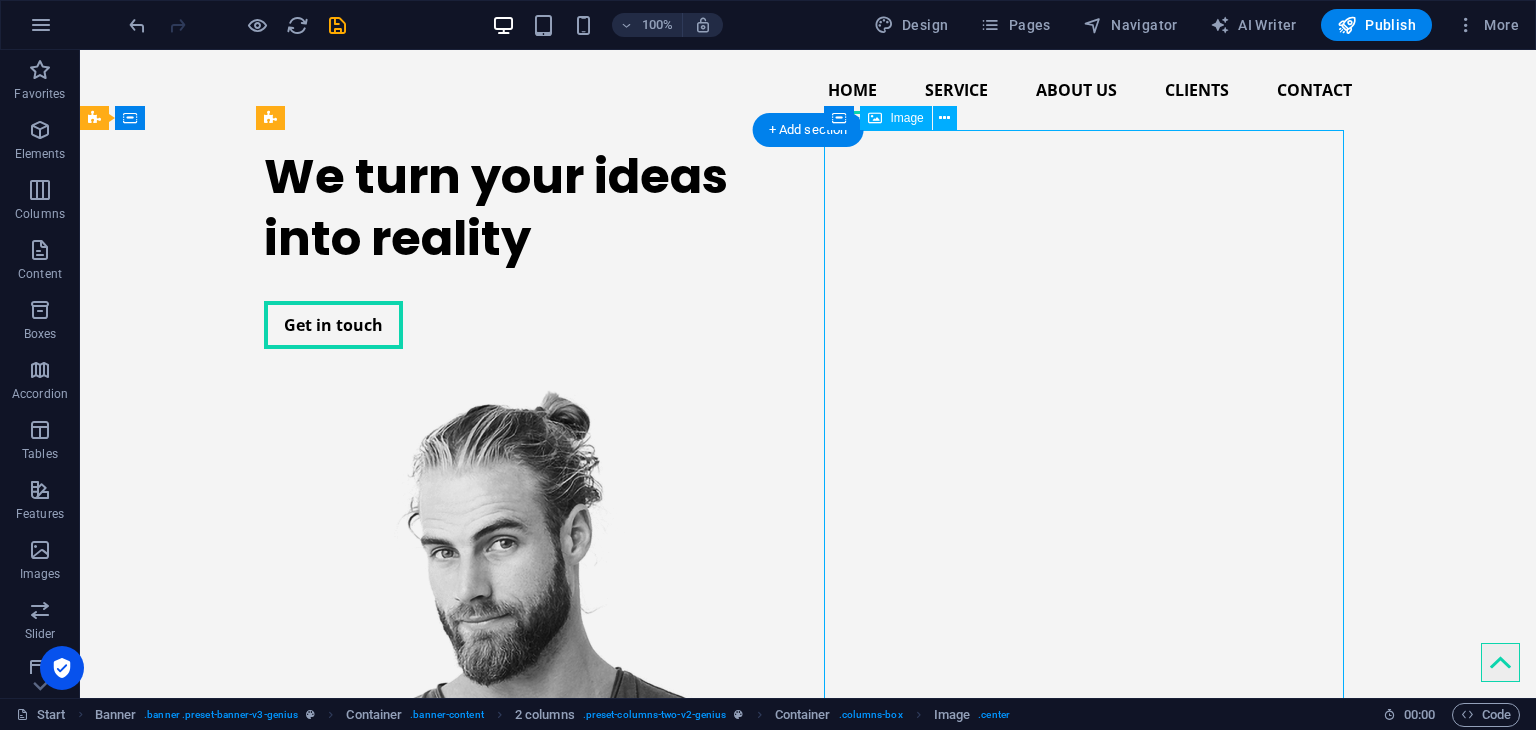 click at bounding box center [524, 769] 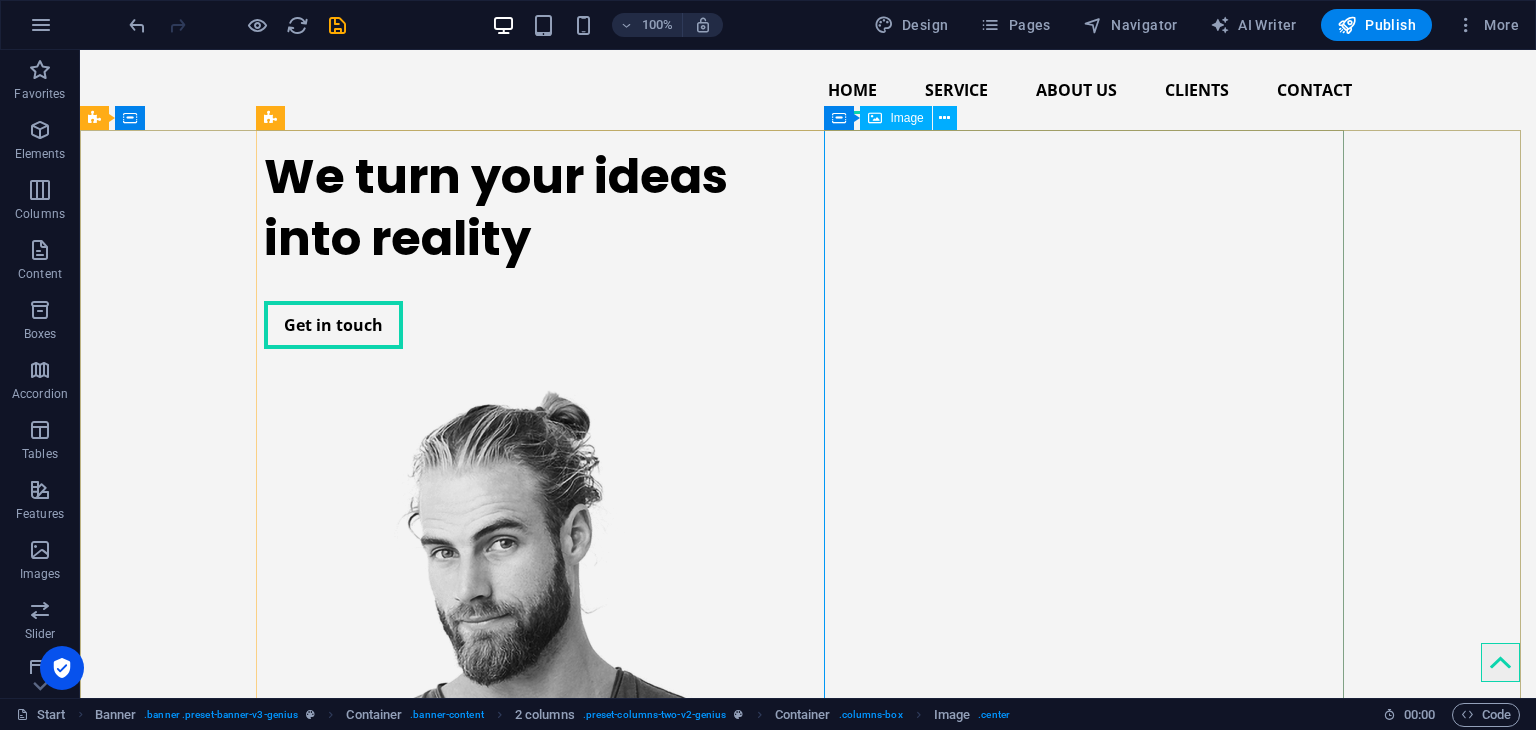 click on "Image" at bounding box center (906, 118) 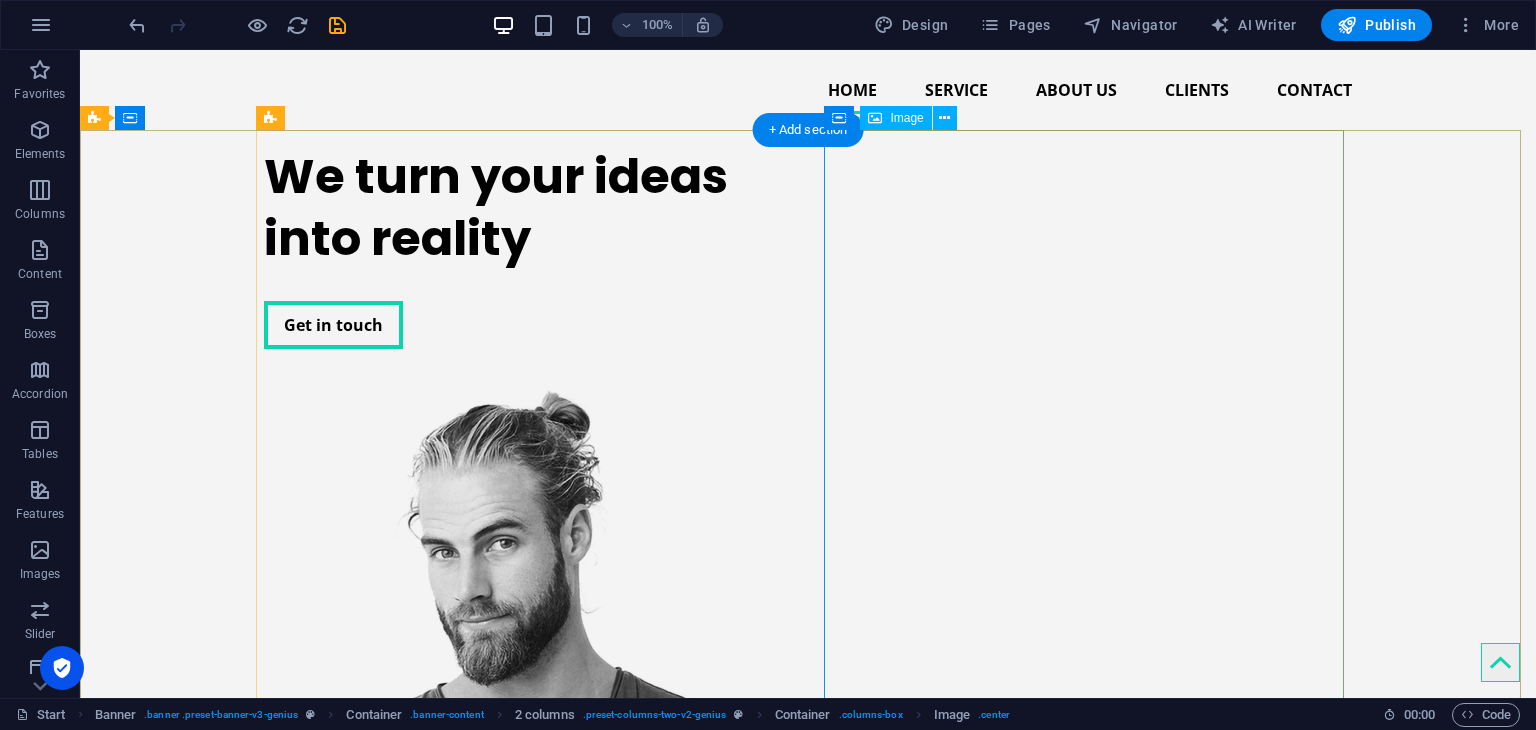 click at bounding box center [524, 769] 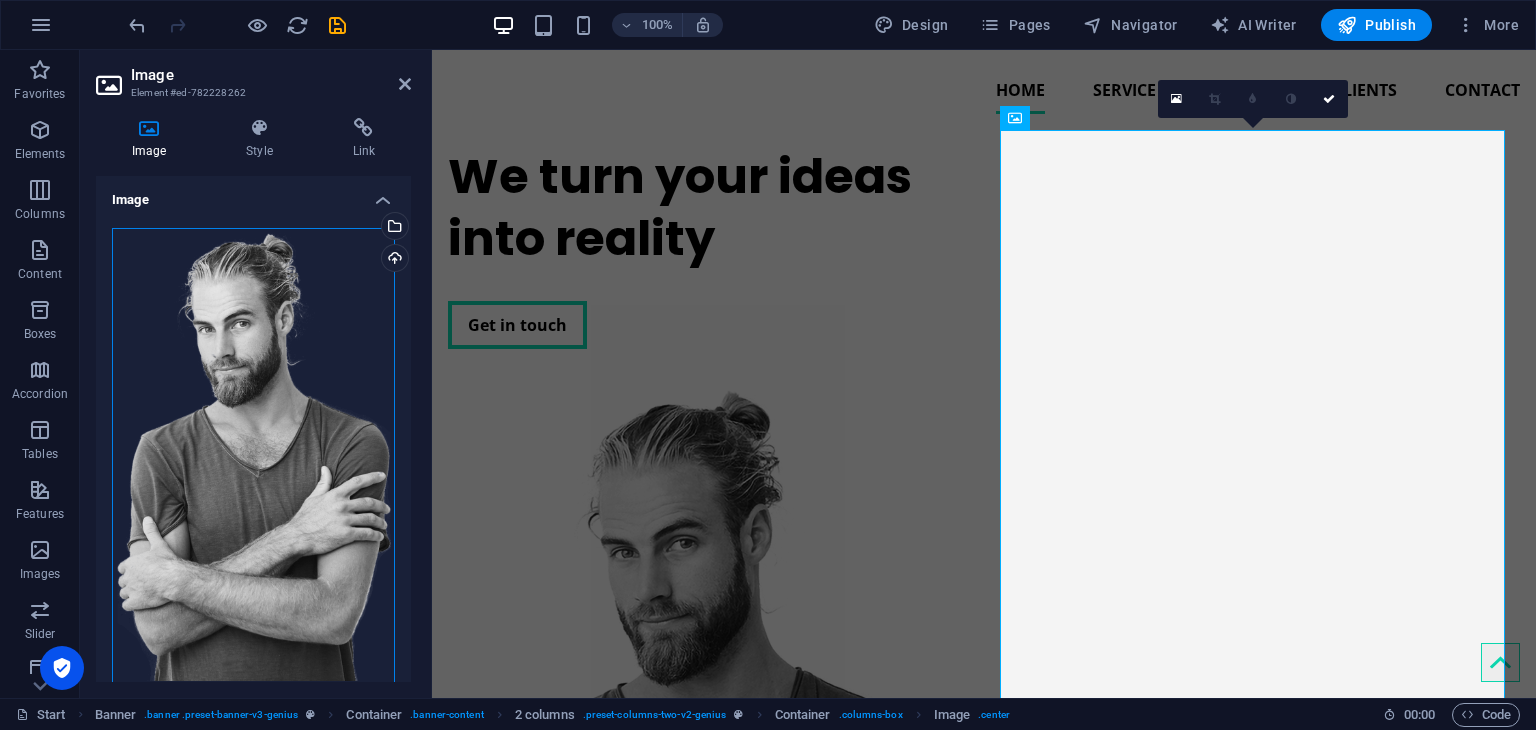 click on "Drag files here, click to choose files or select files from Files or our free stock photos & videos" at bounding box center [253, 457] 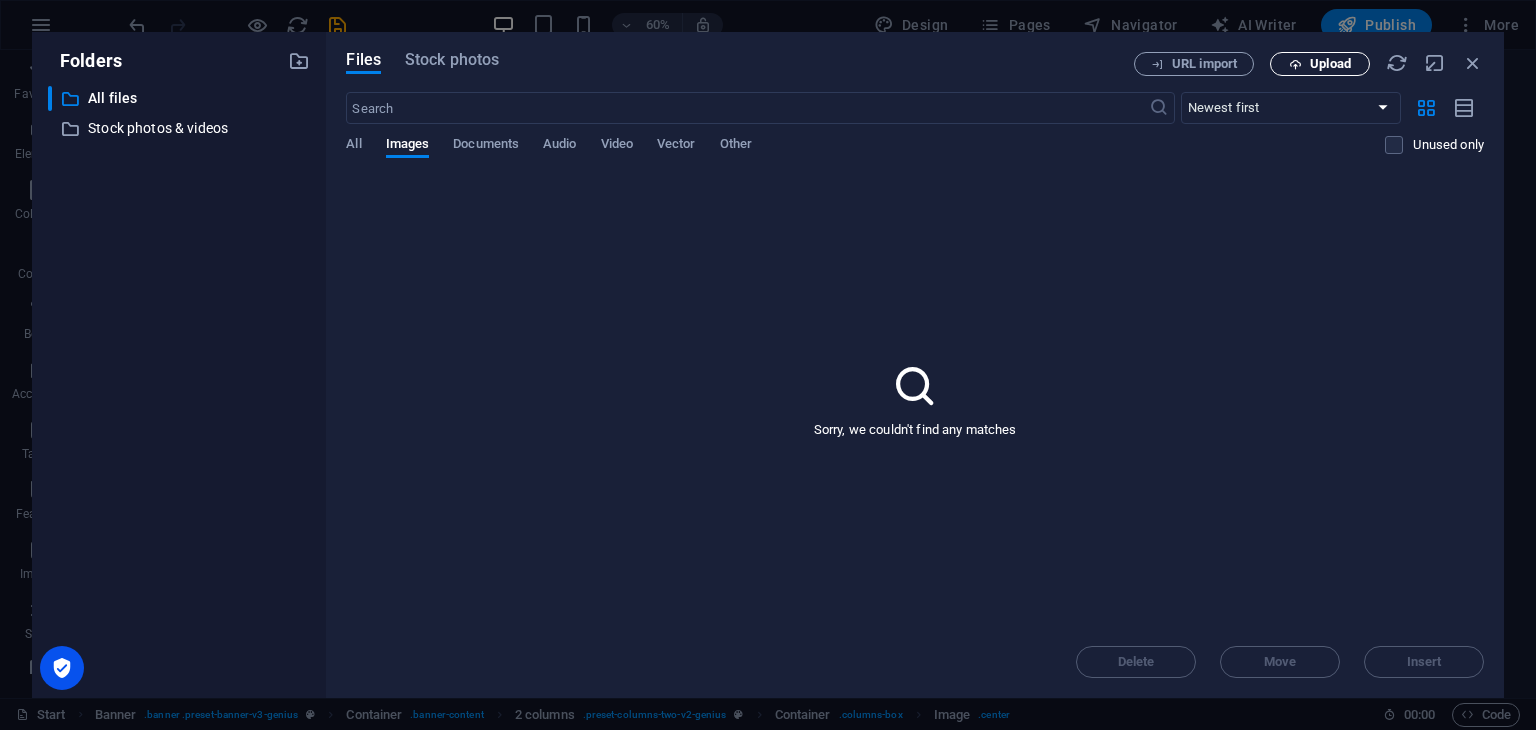 click on "Upload" at bounding box center (1330, 64) 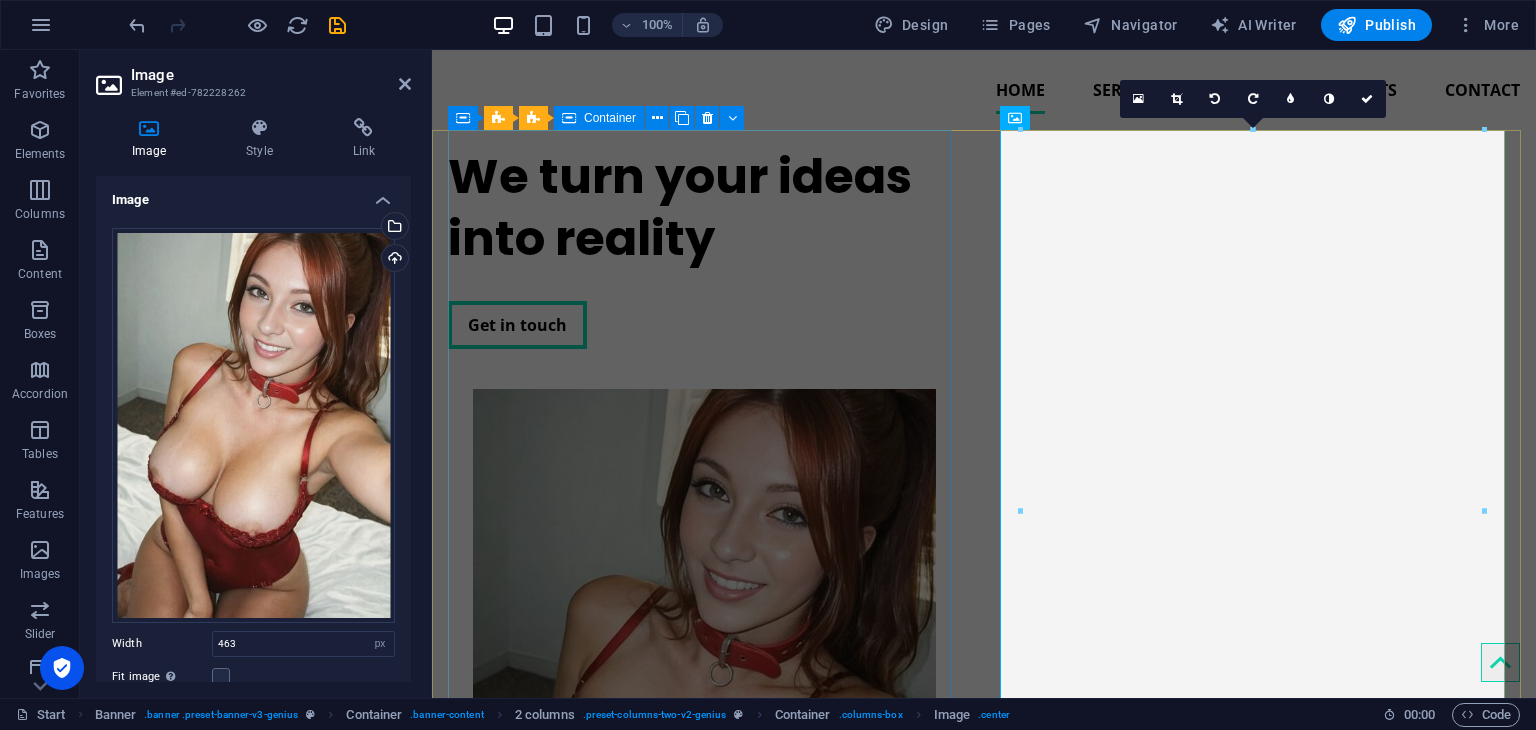 click on "We turn your ideas into reality  Get in touch" at bounding box center (704, 247) 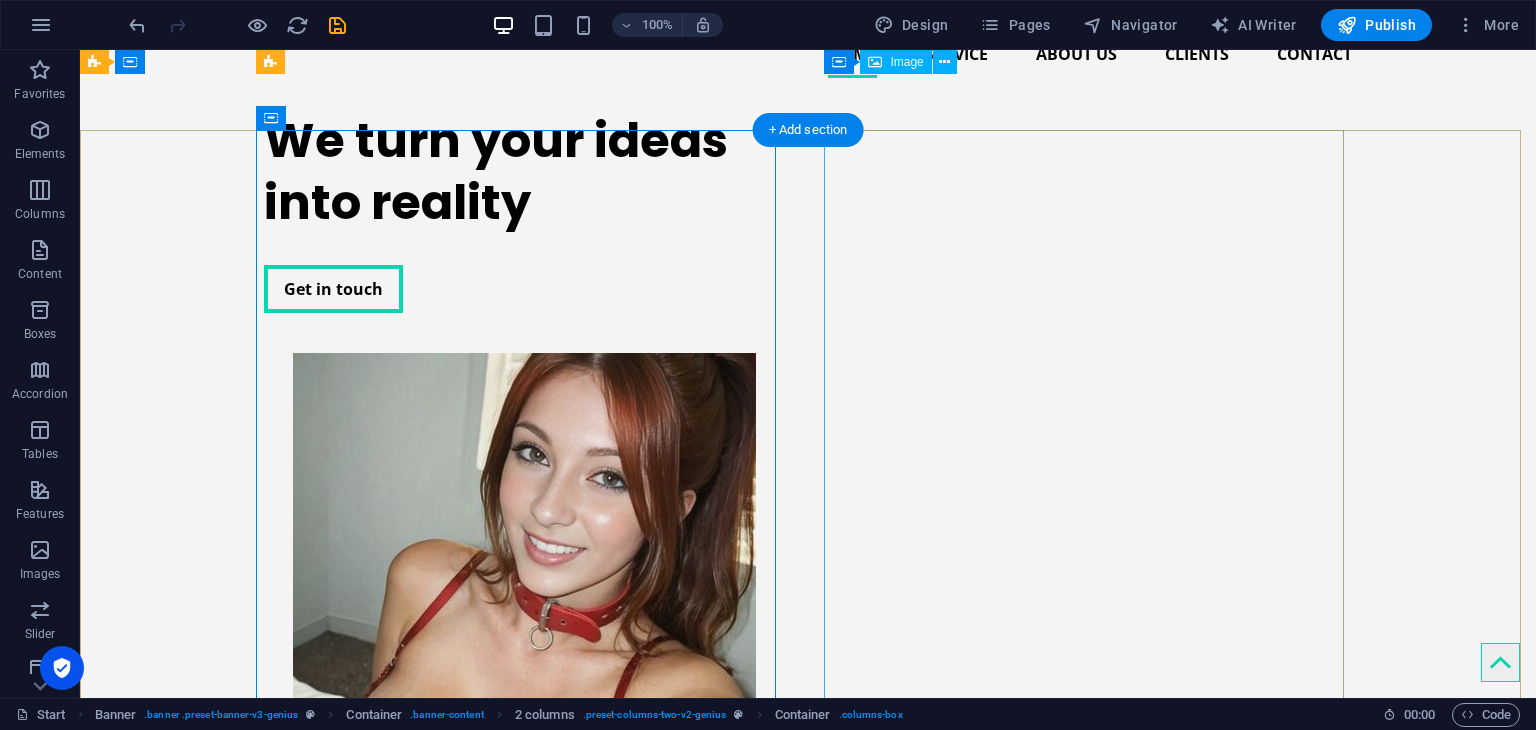scroll, scrollTop: 0, scrollLeft: 0, axis: both 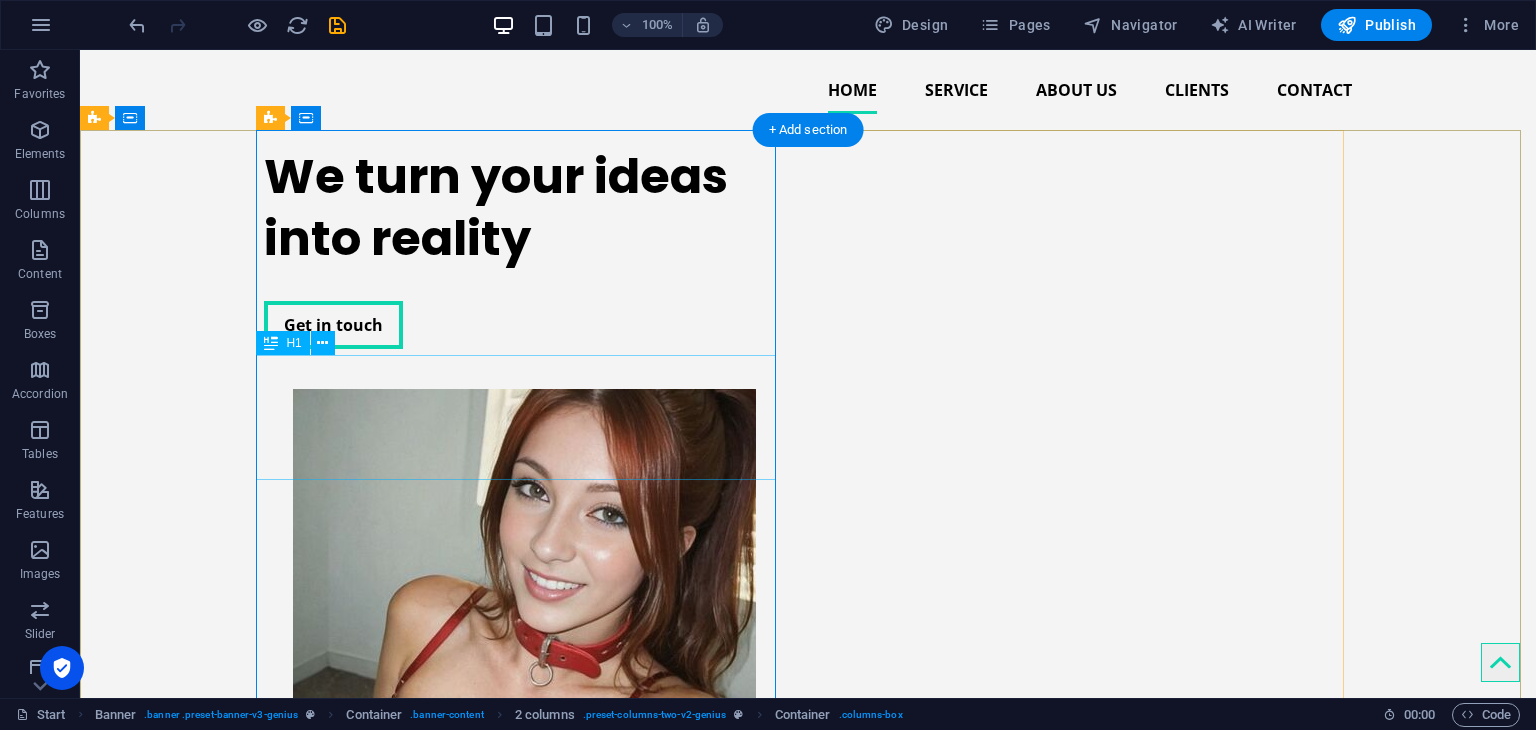 click on "We turn your ideas into reality" at bounding box center [524, 208] 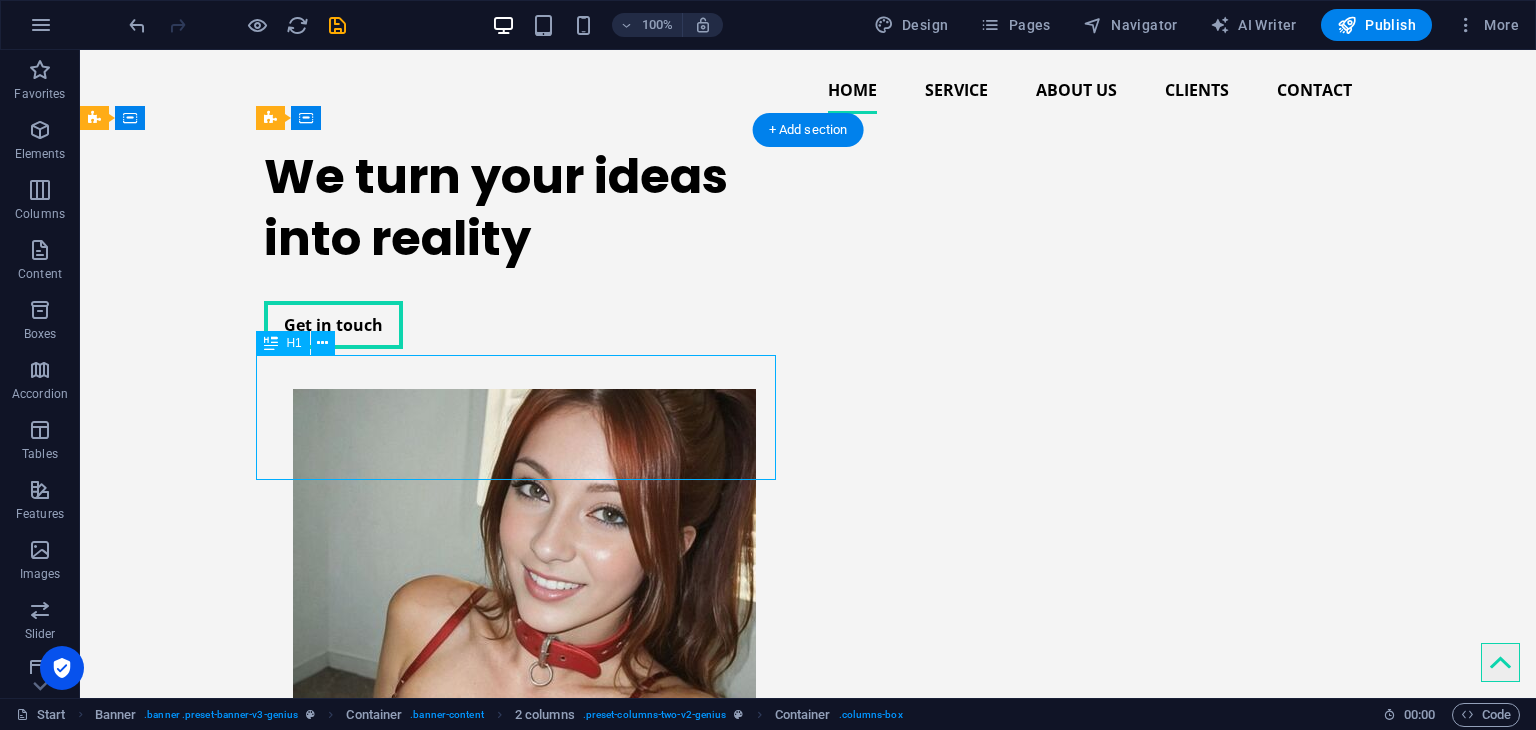 click on "We turn your ideas into reality" at bounding box center (524, 208) 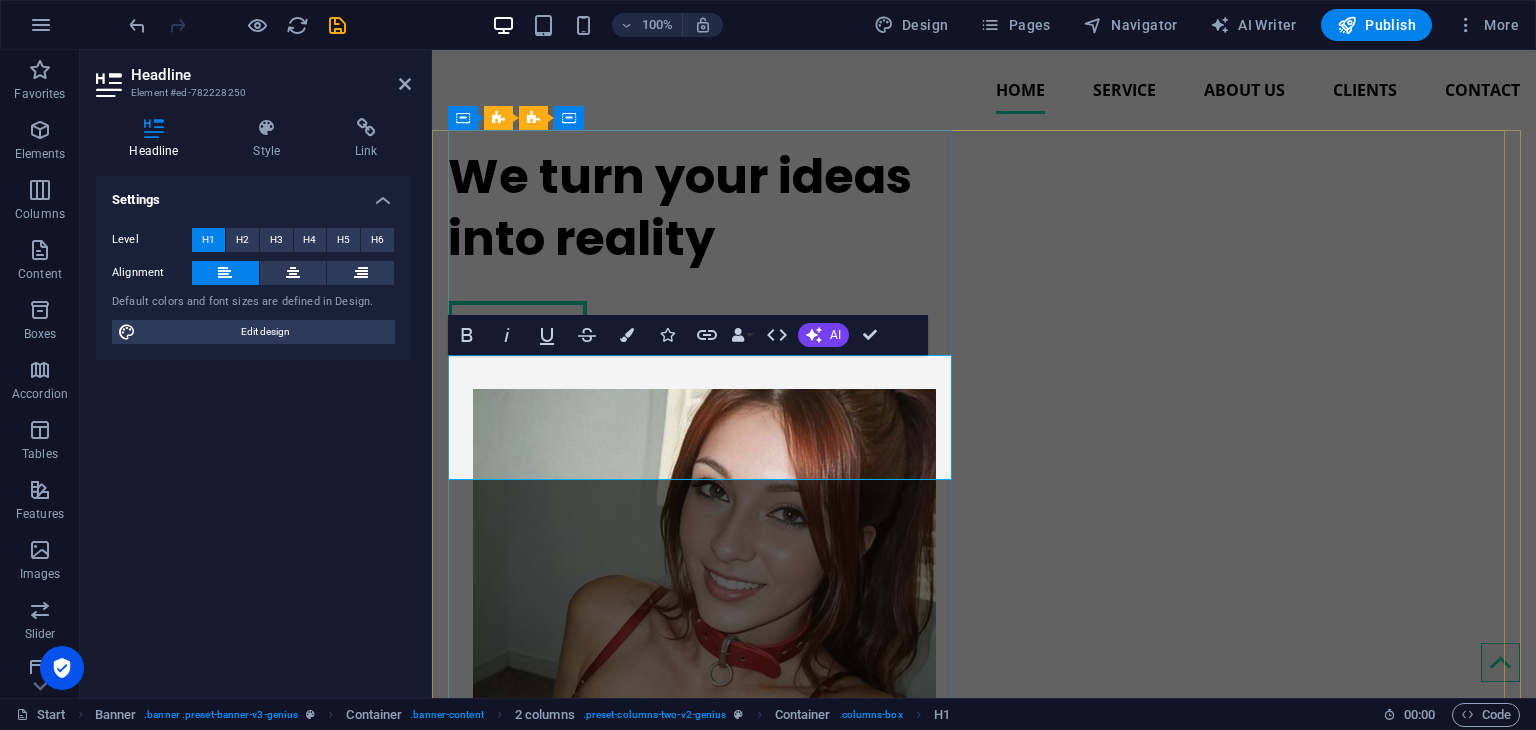 type 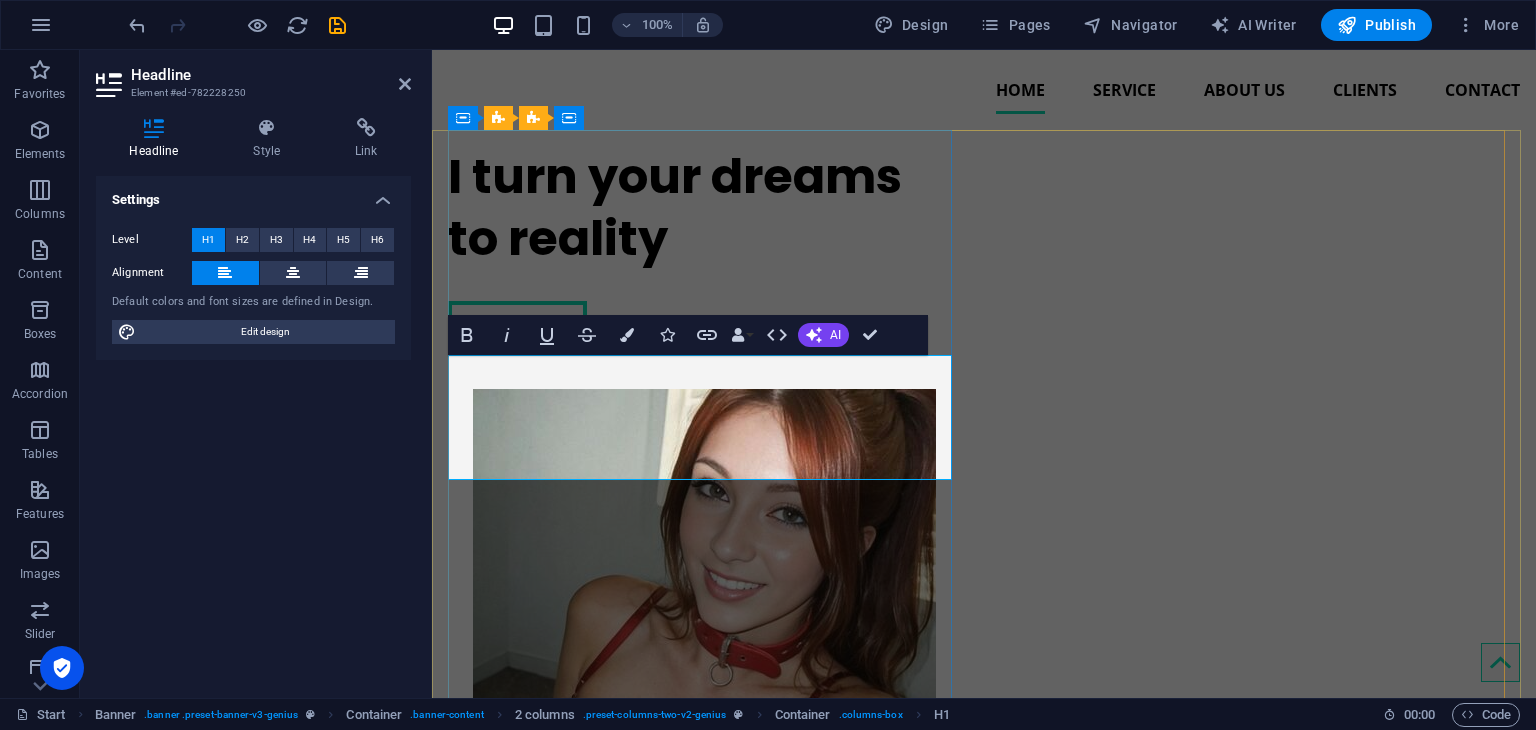 click on "I turn your dreams to reality" at bounding box center (704, 208) 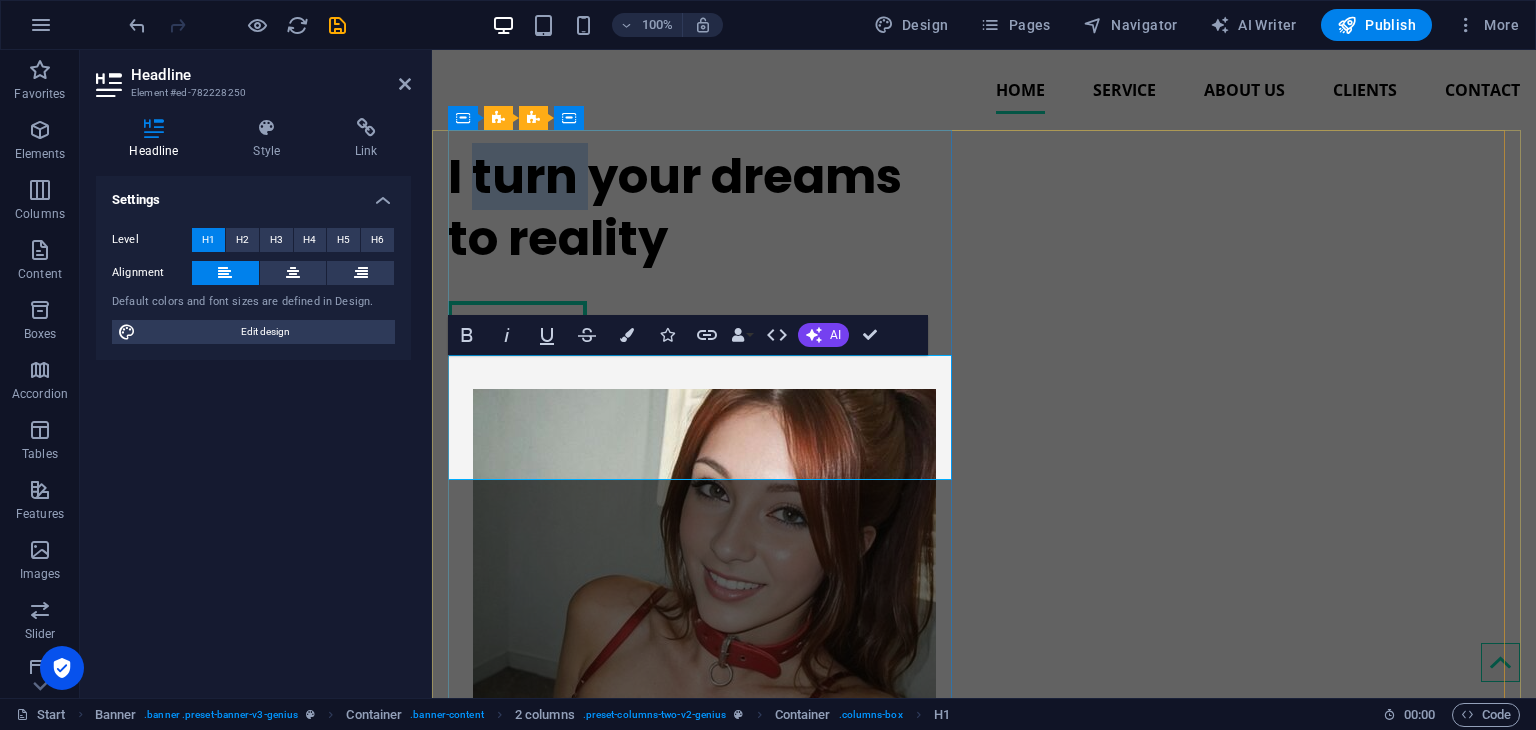 click on "I turn your dreams to reality" at bounding box center (704, 208) 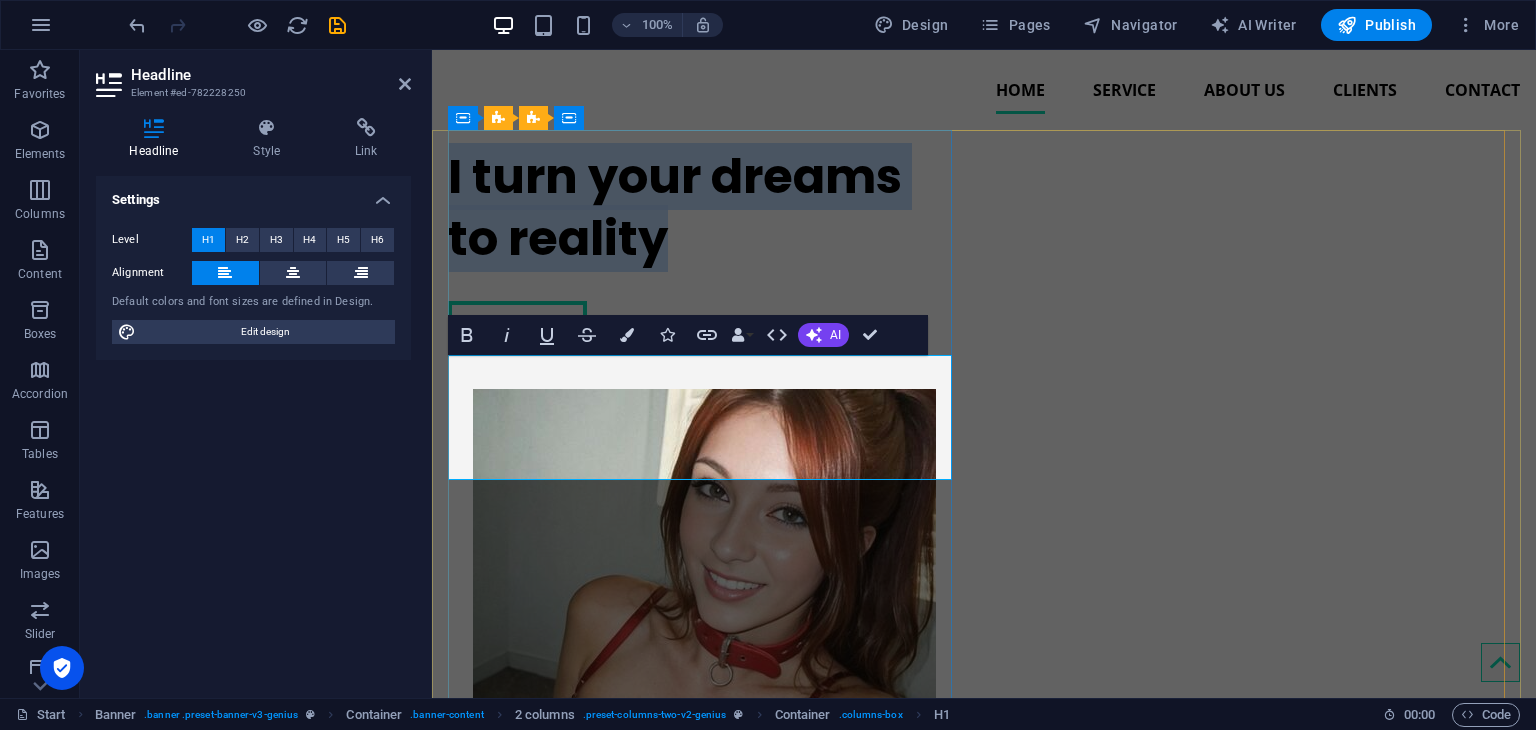 click on "I turn your dreams to reality" at bounding box center (704, 208) 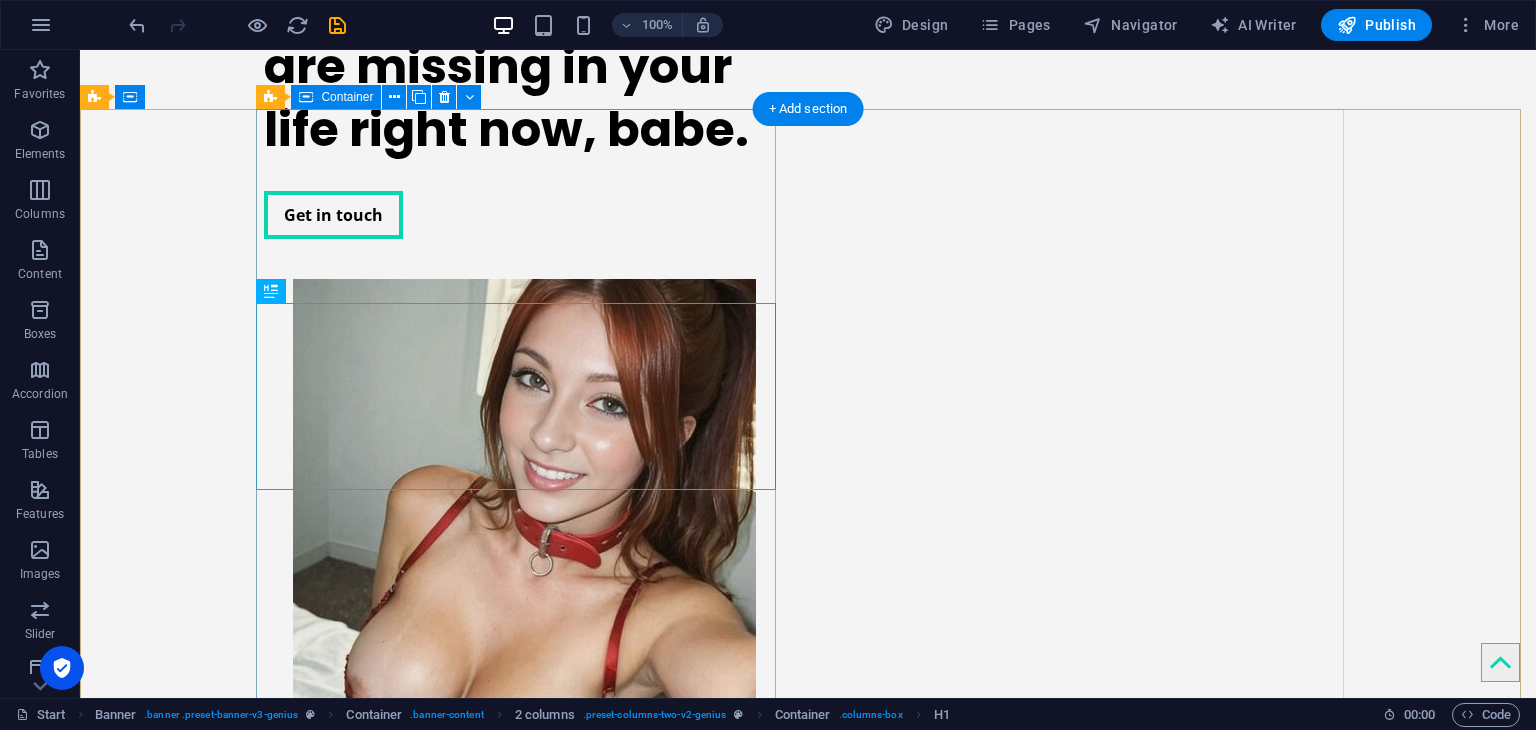 scroll, scrollTop: 210, scrollLeft: 0, axis: vertical 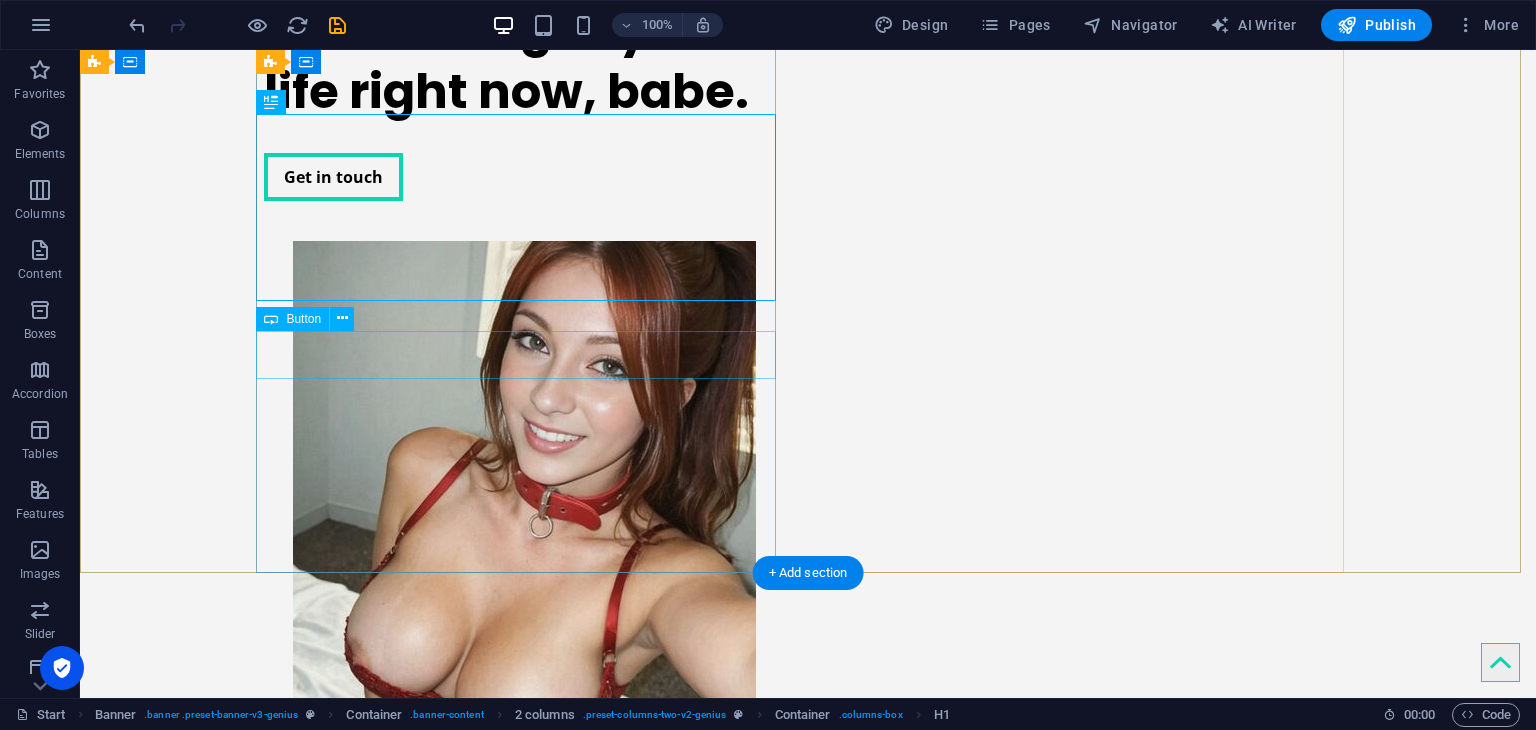 click on "Get in touch" at bounding box center (524, 177) 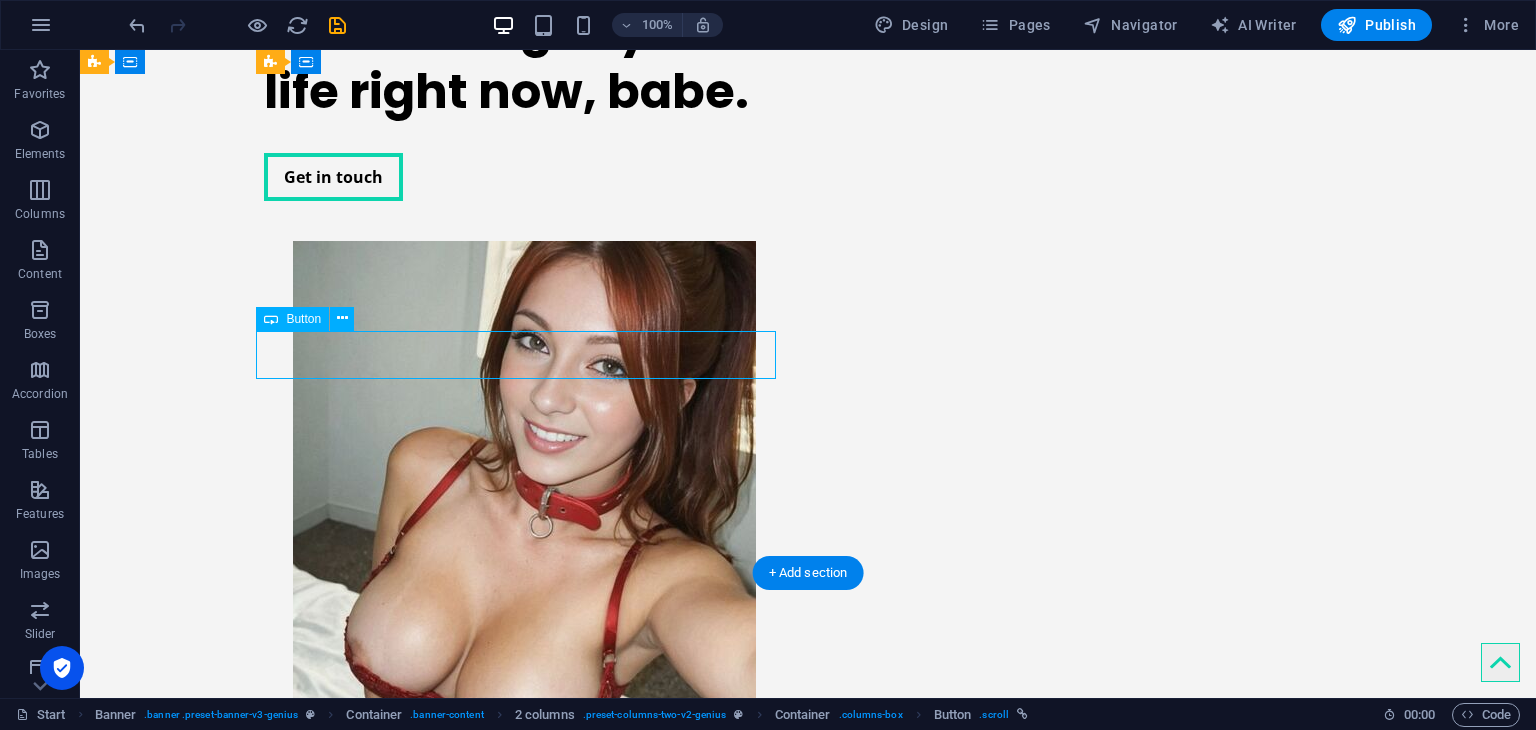 click on "Get in touch" at bounding box center (524, 177) 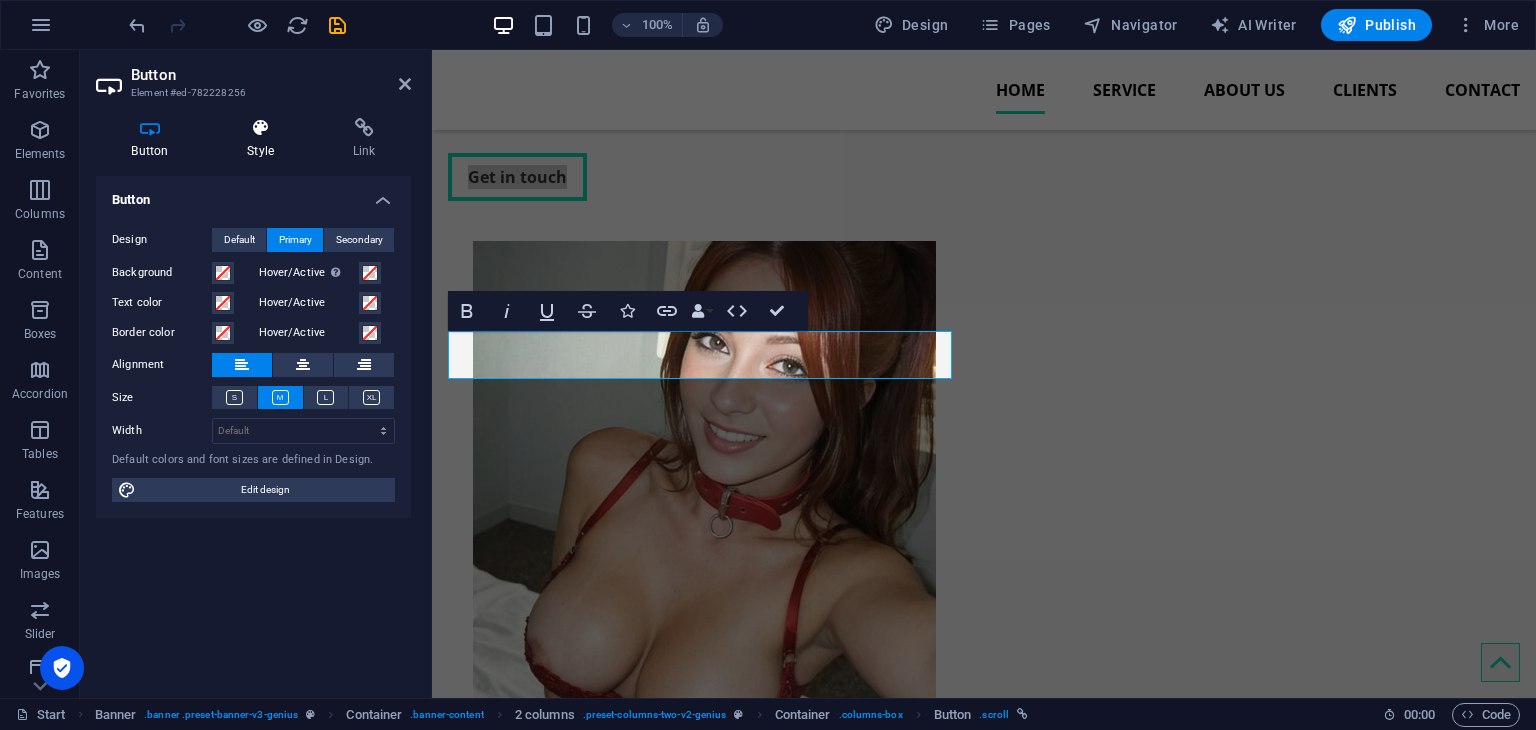 click on "Style" at bounding box center (265, 139) 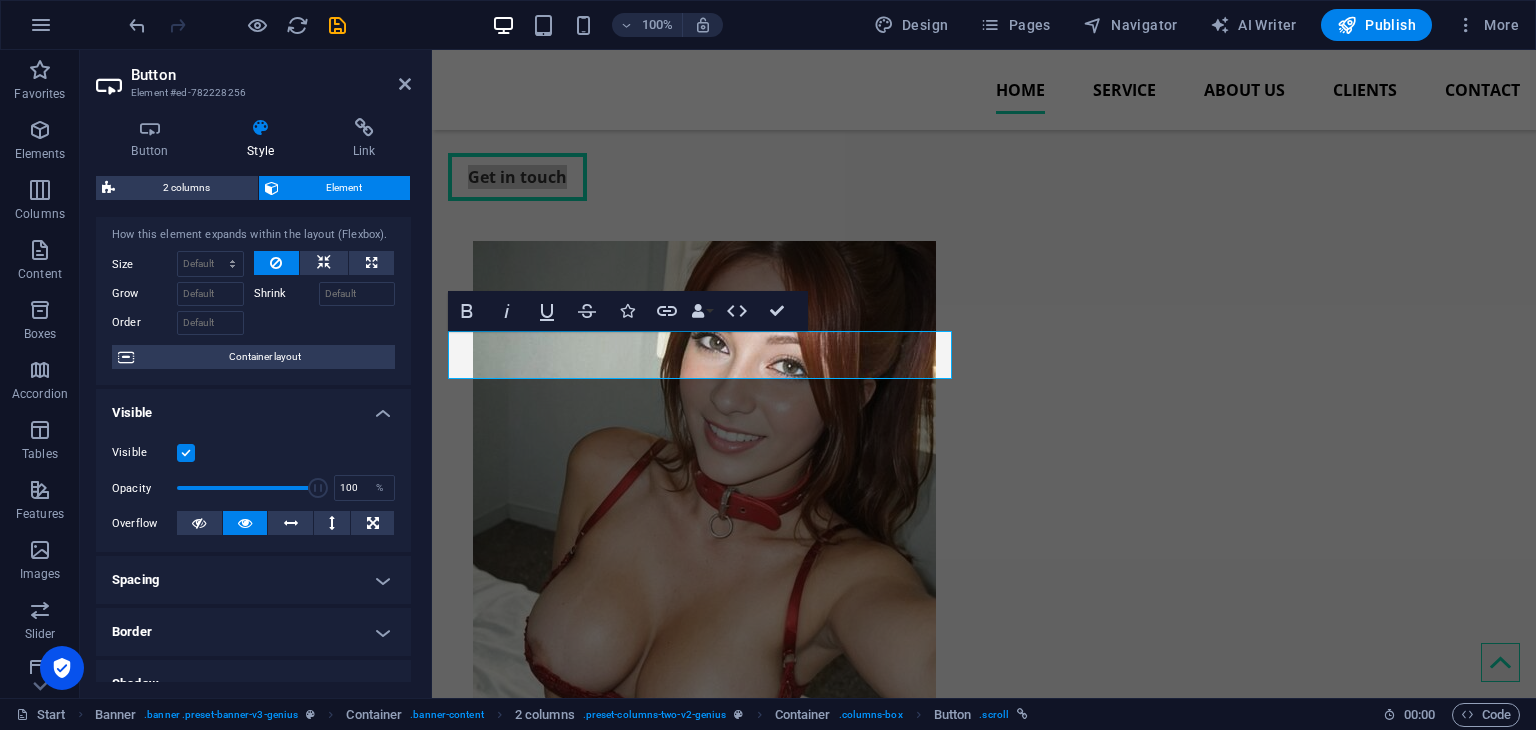 scroll, scrollTop: 0, scrollLeft: 0, axis: both 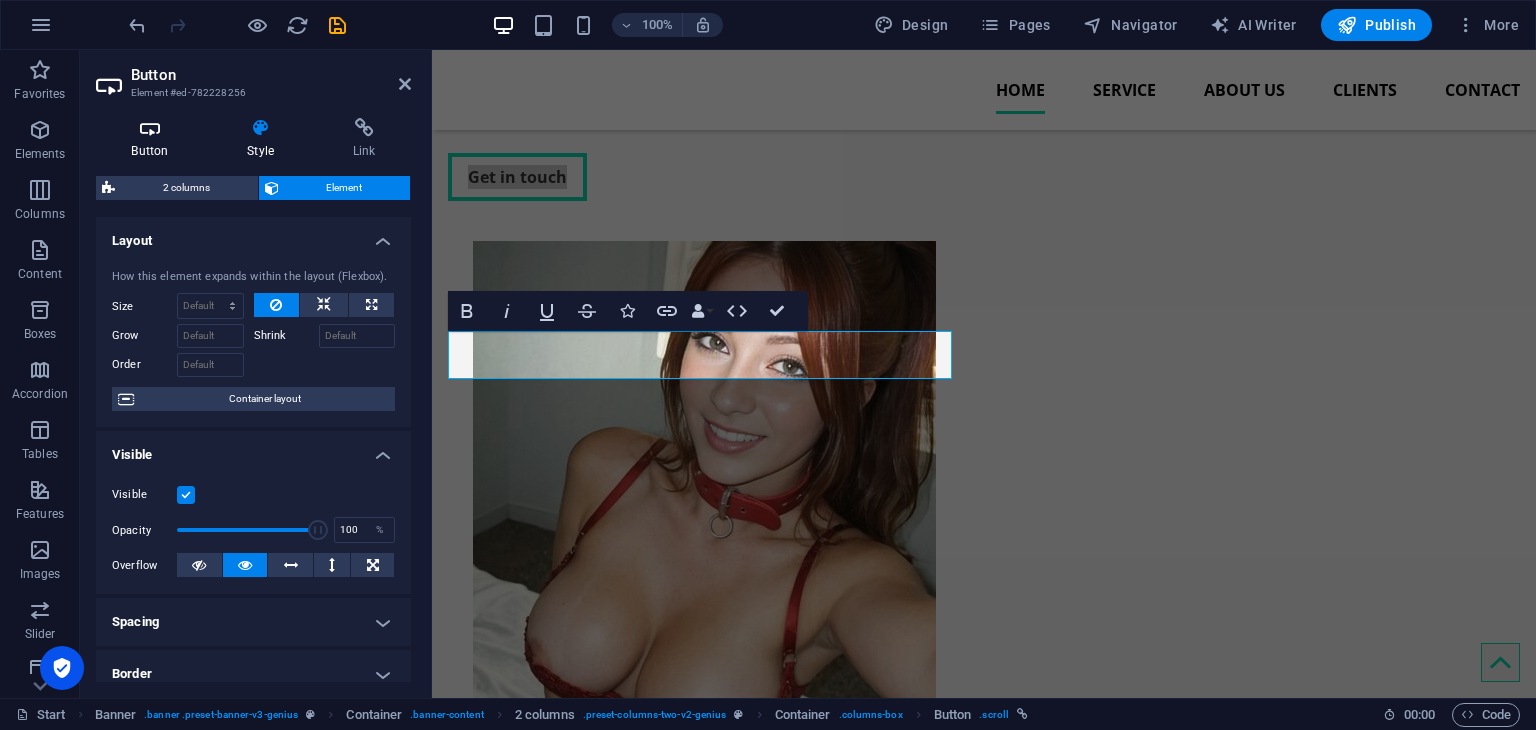 click on "Button" at bounding box center [154, 139] 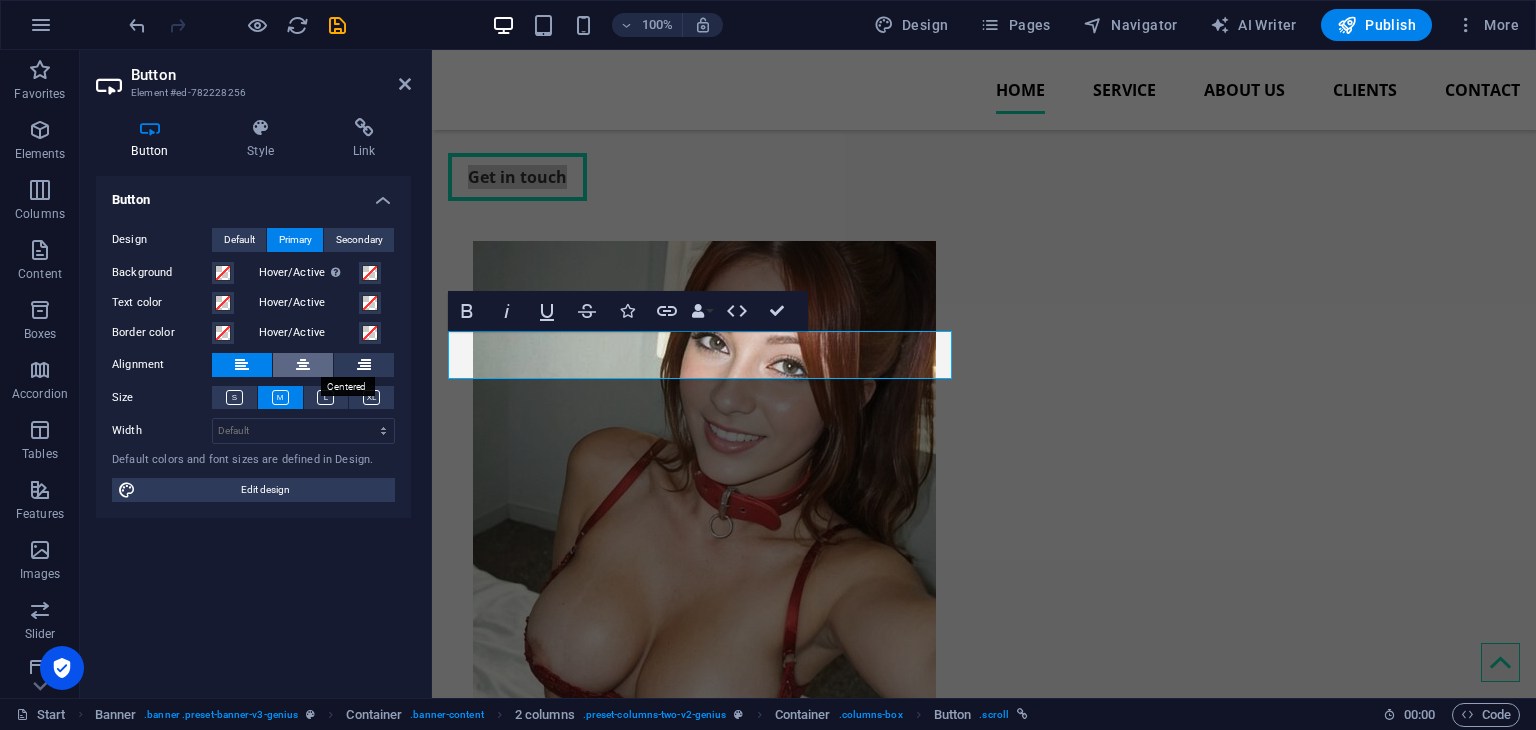 click at bounding box center (303, 365) 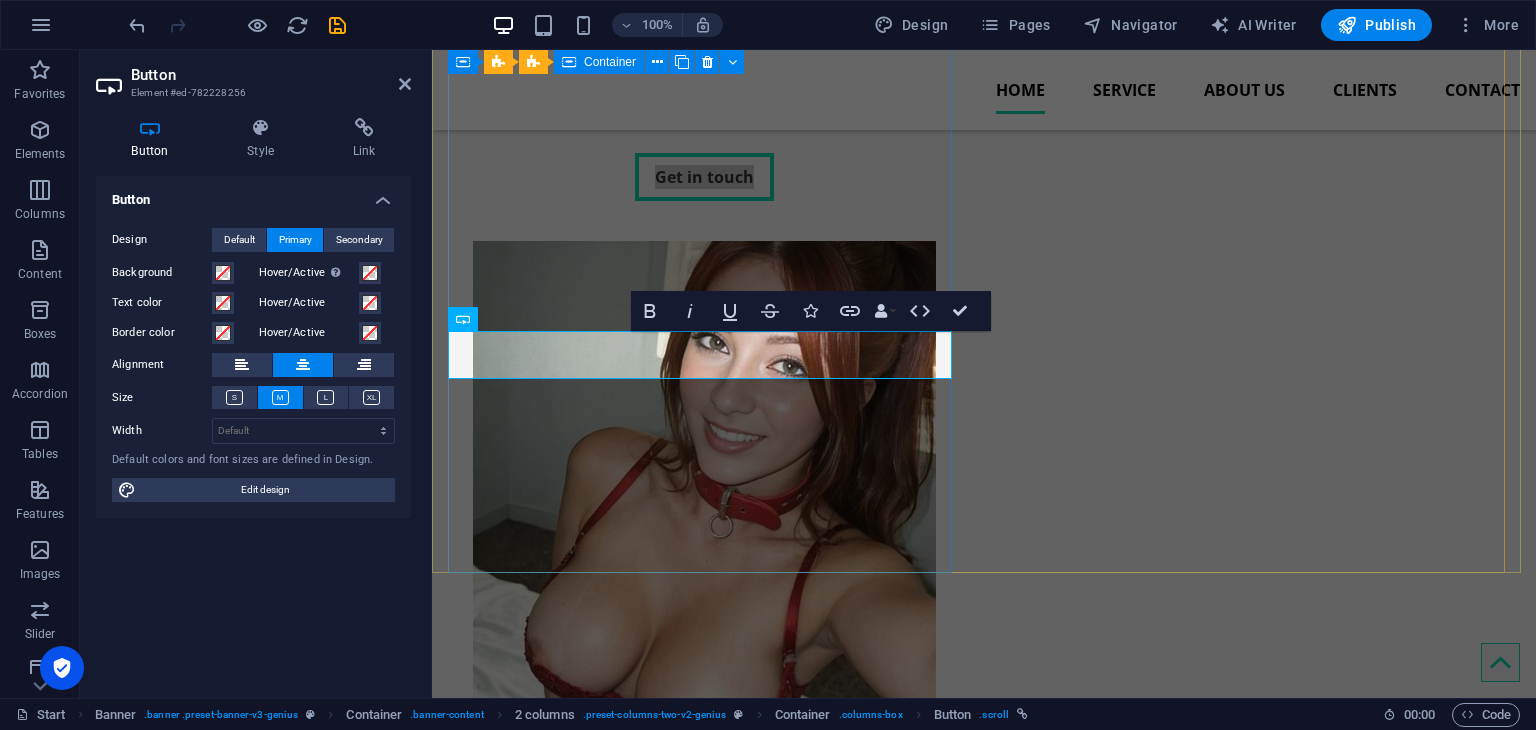 click on "I'm everything you are missing in your life right now, babe. Get in touch" at bounding box center [704, 68] 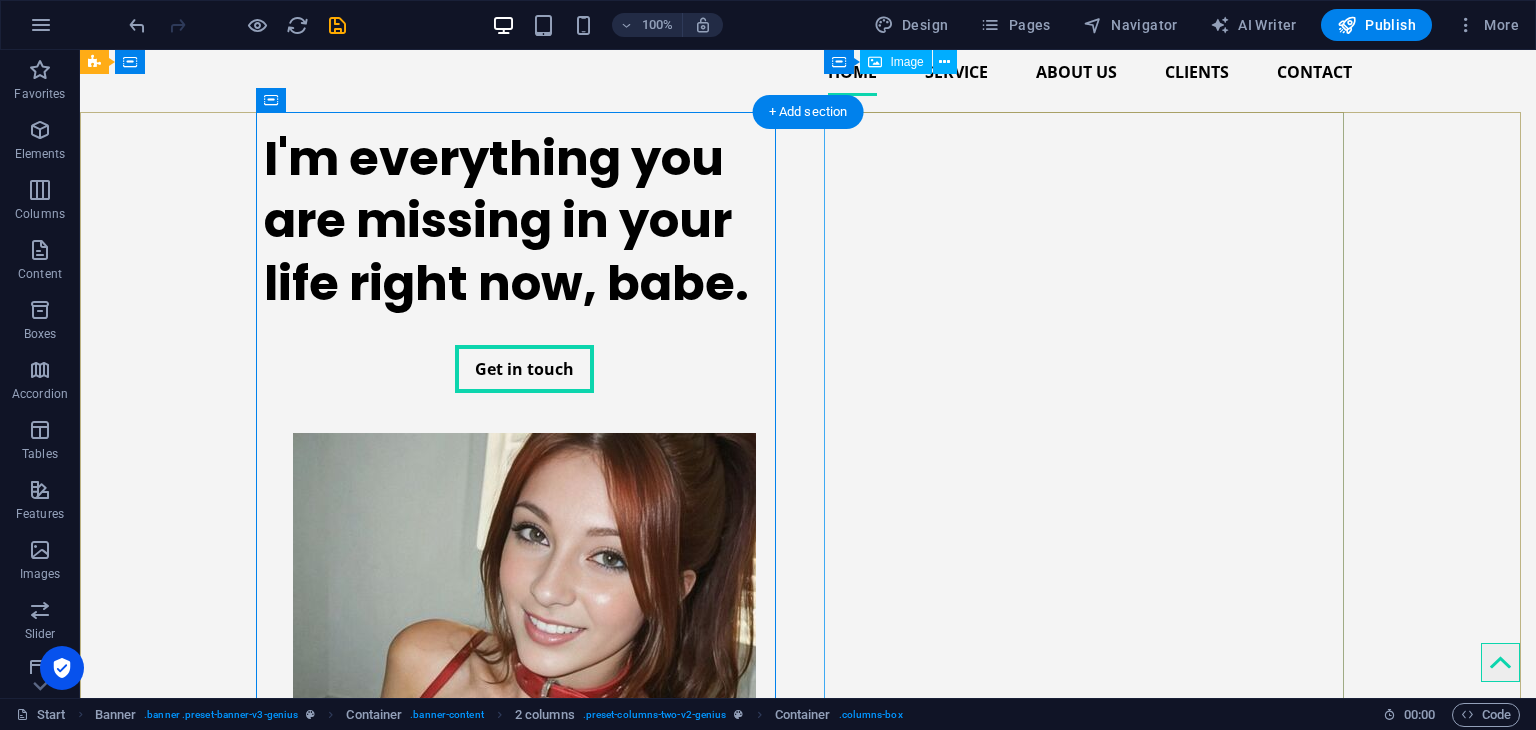 scroll, scrollTop: 0, scrollLeft: 0, axis: both 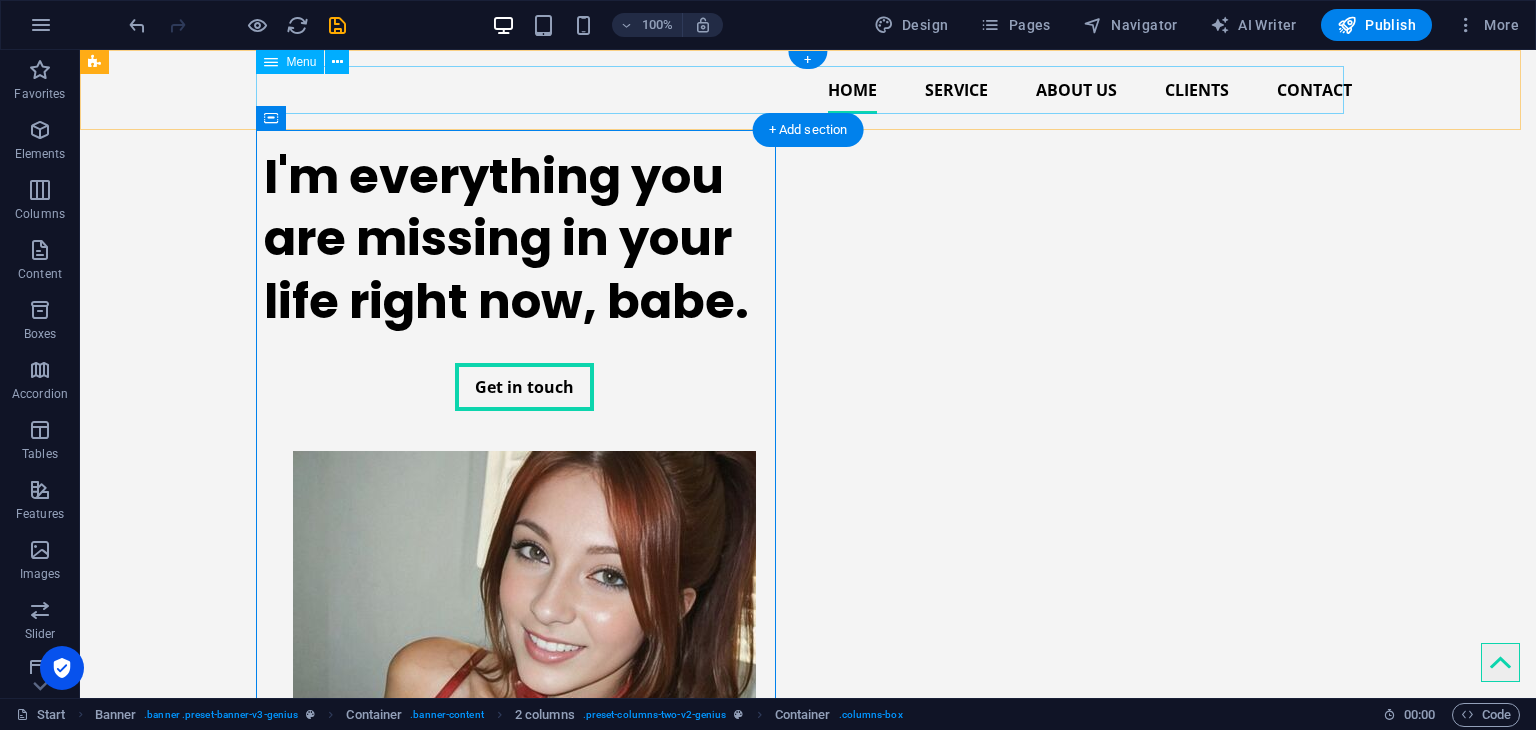 click on "Home Service About us Clients Contact" at bounding box center (808, 90) 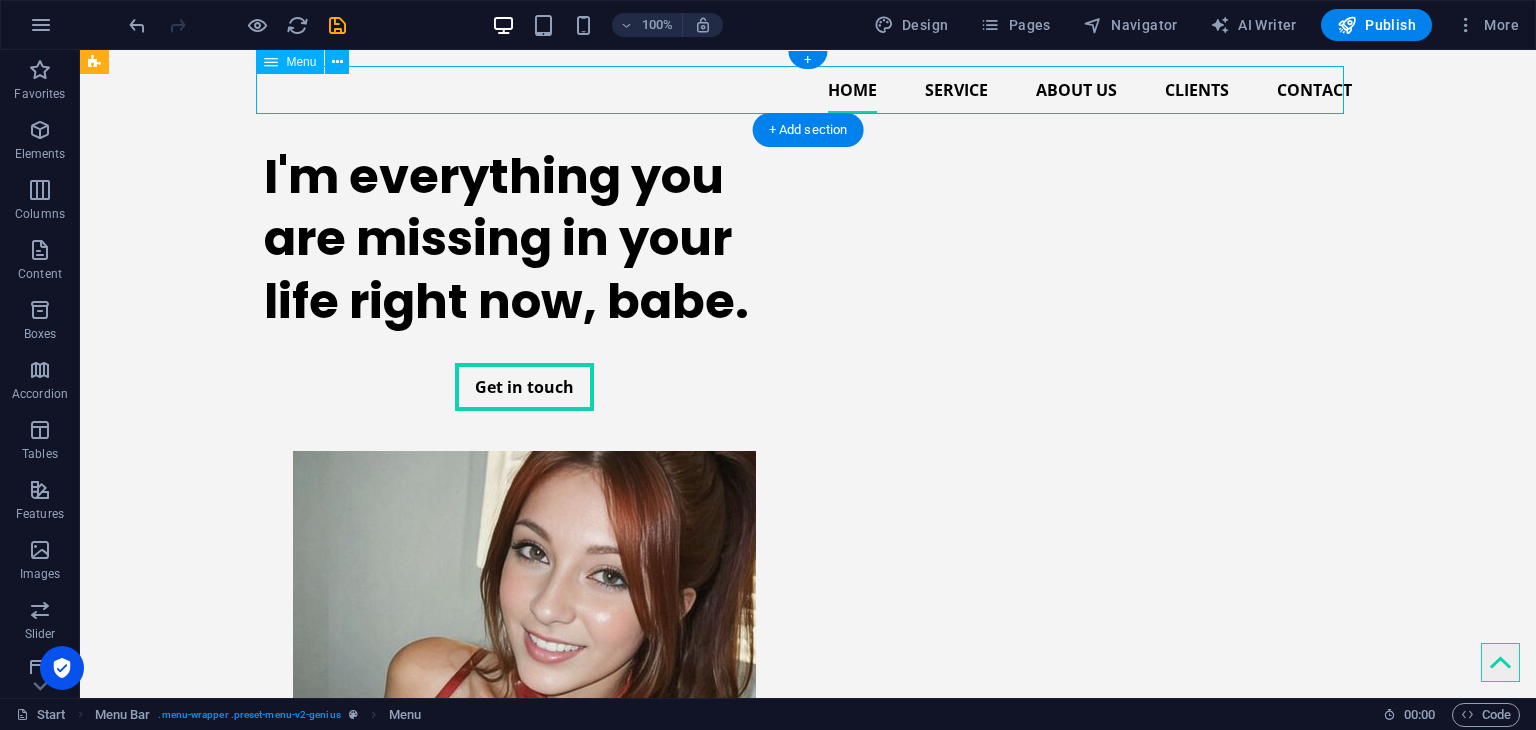 click on "Home Service About us Clients Contact" at bounding box center [808, 90] 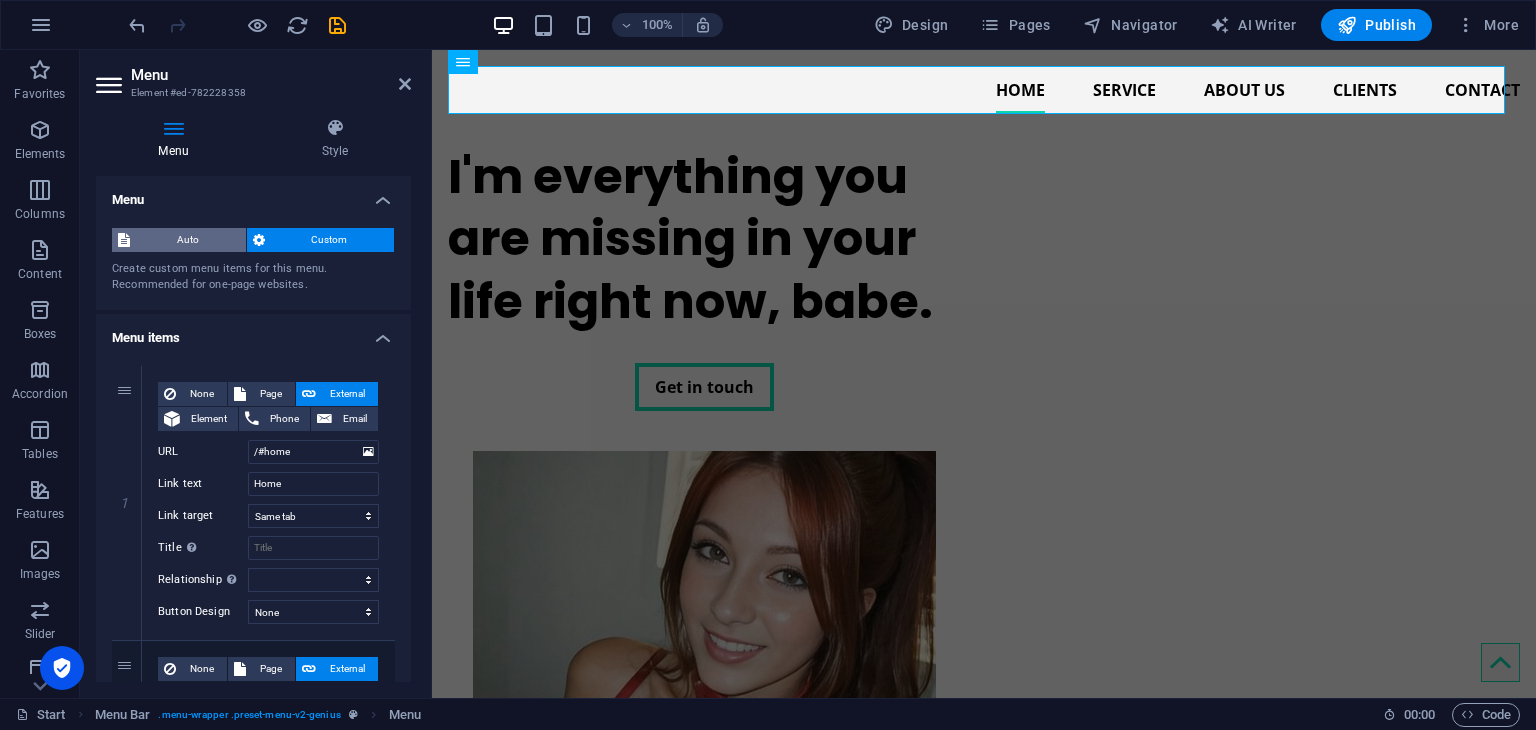 click on "Auto" at bounding box center [188, 240] 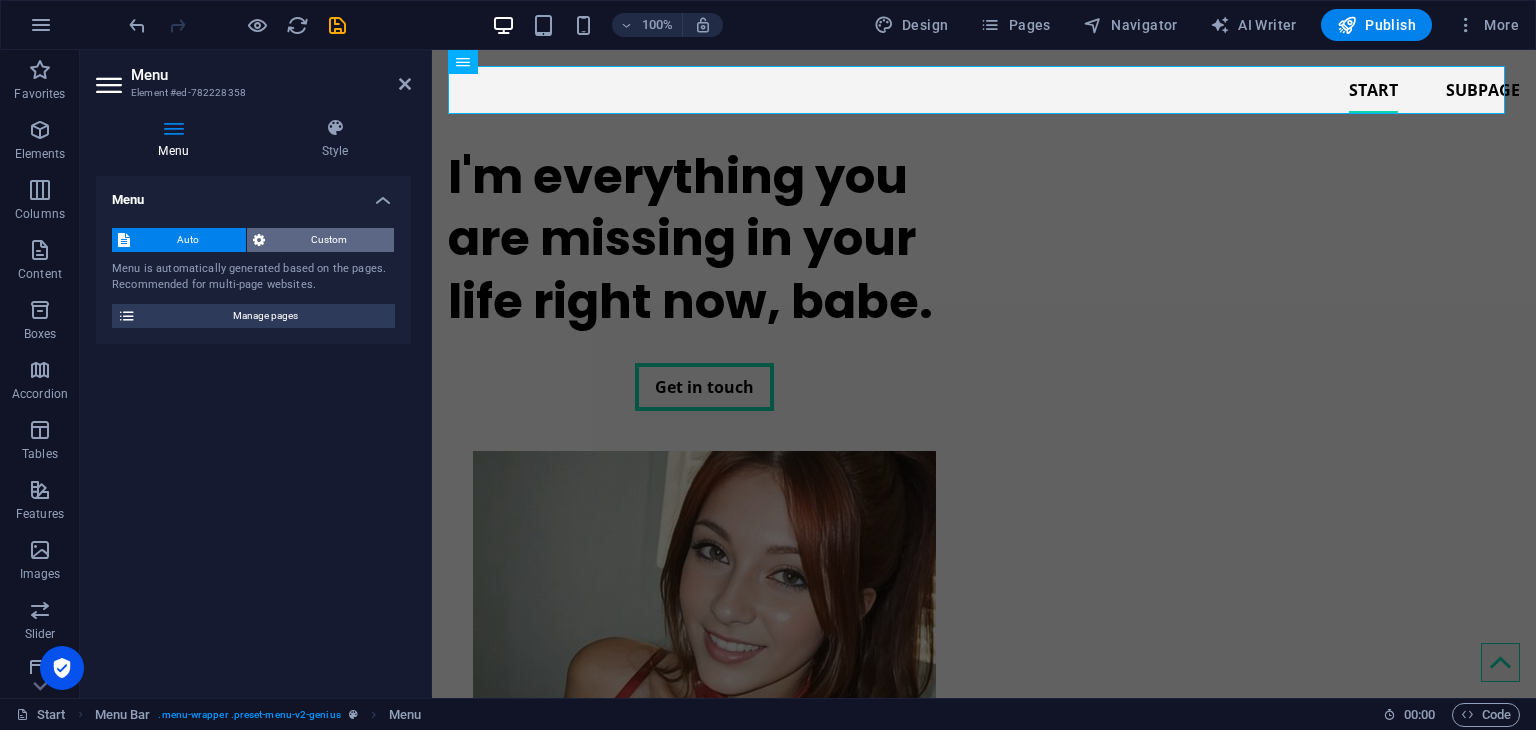 click on "Custom" at bounding box center [330, 240] 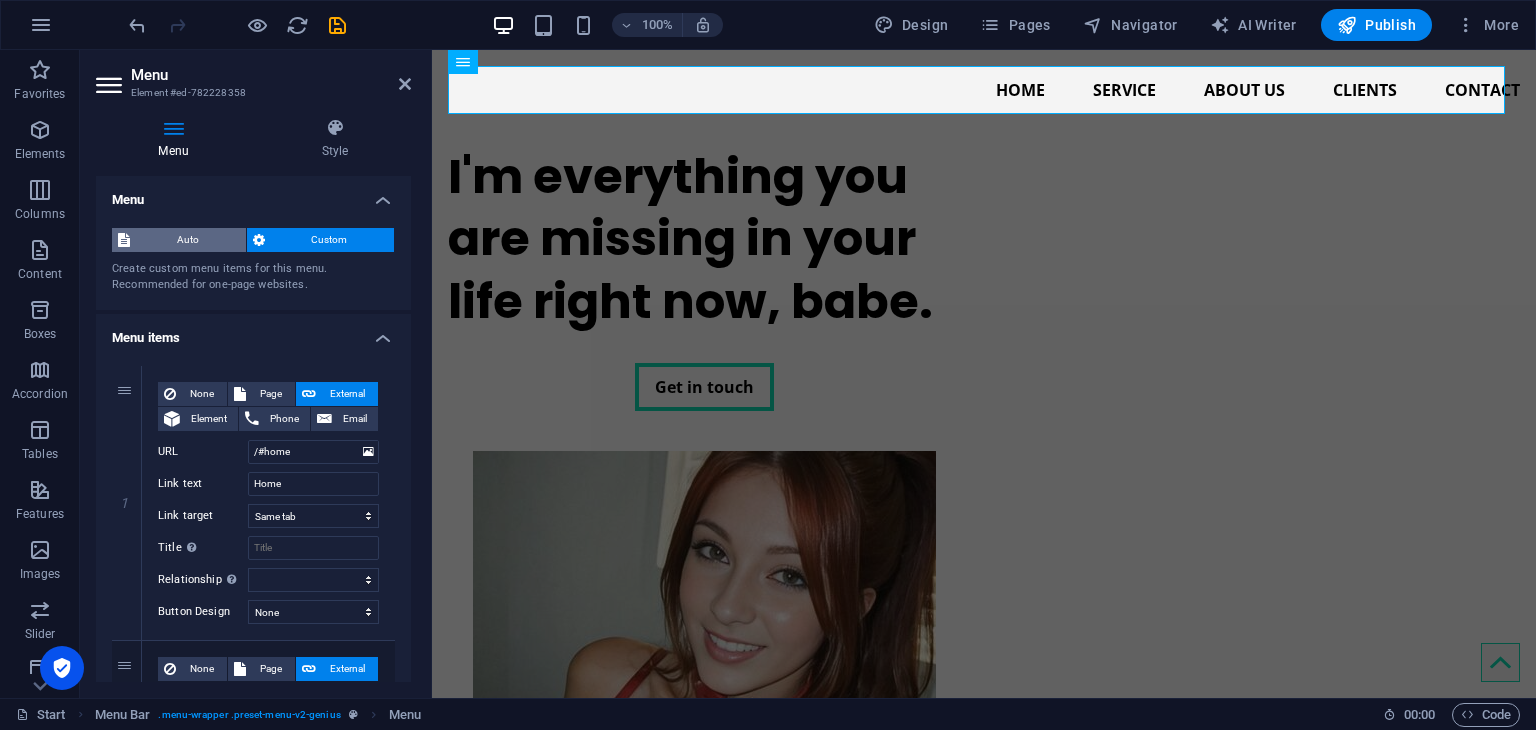 click on "Auto" at bounding box center (188, 240) 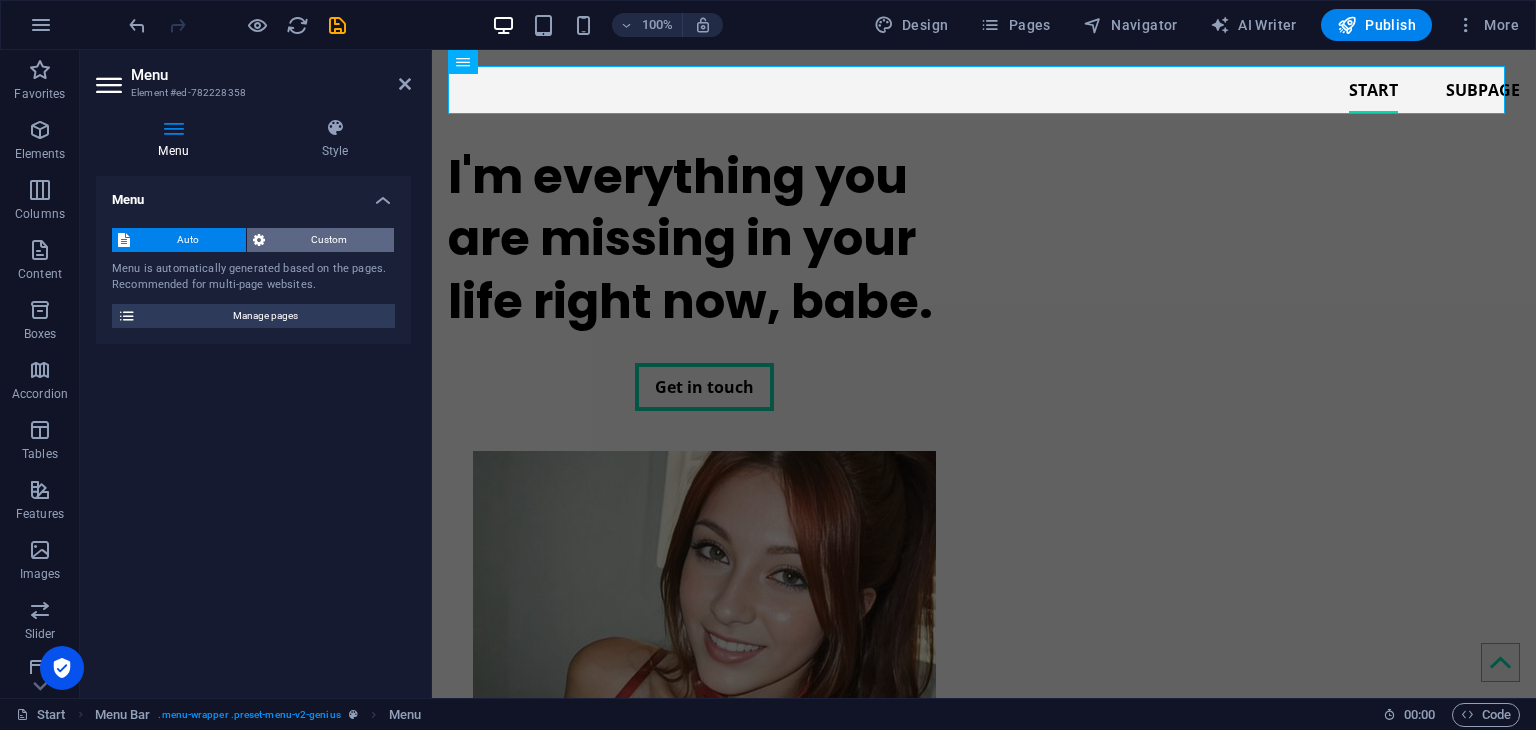 click on "Custom" at bounding box center [330, 240] 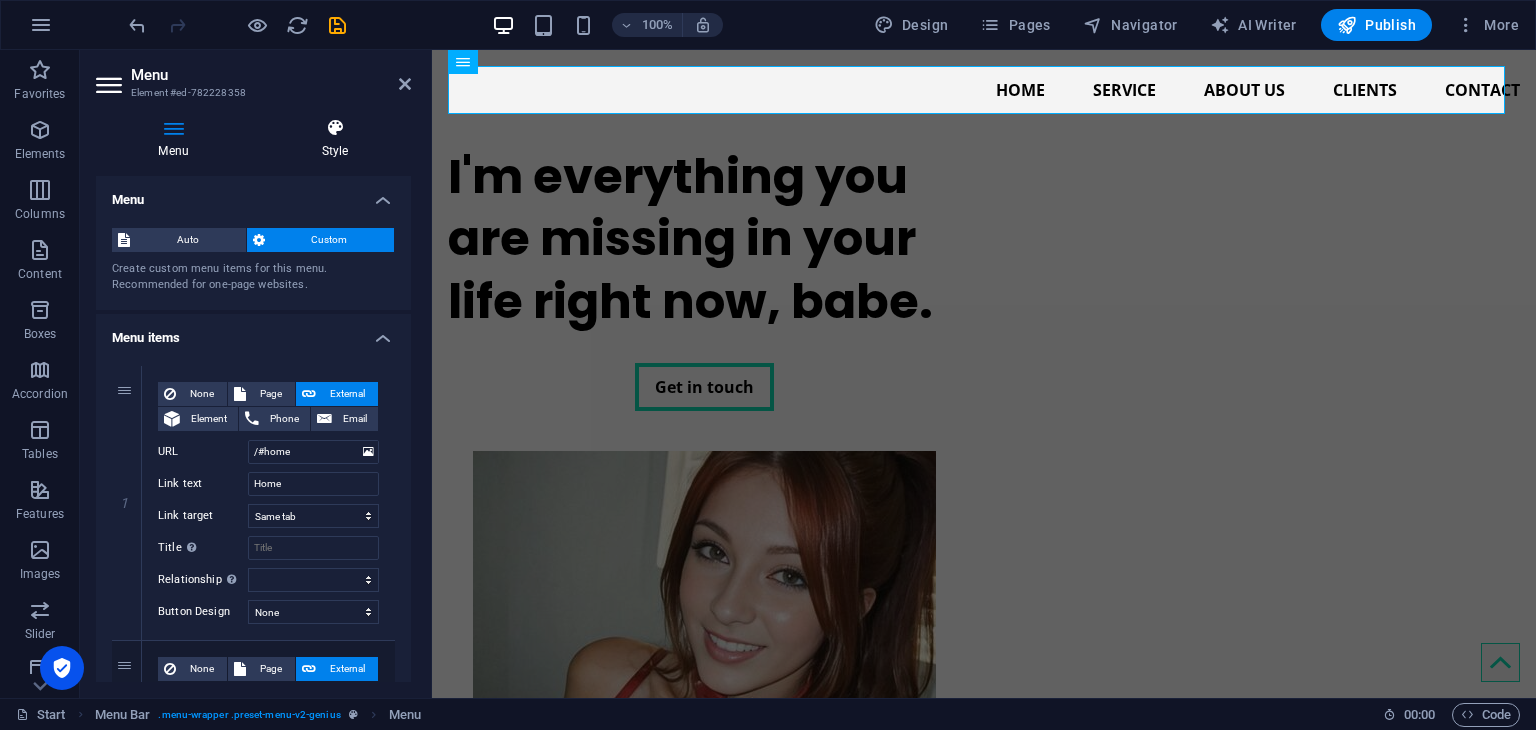 click at bounding box center [335, 128] 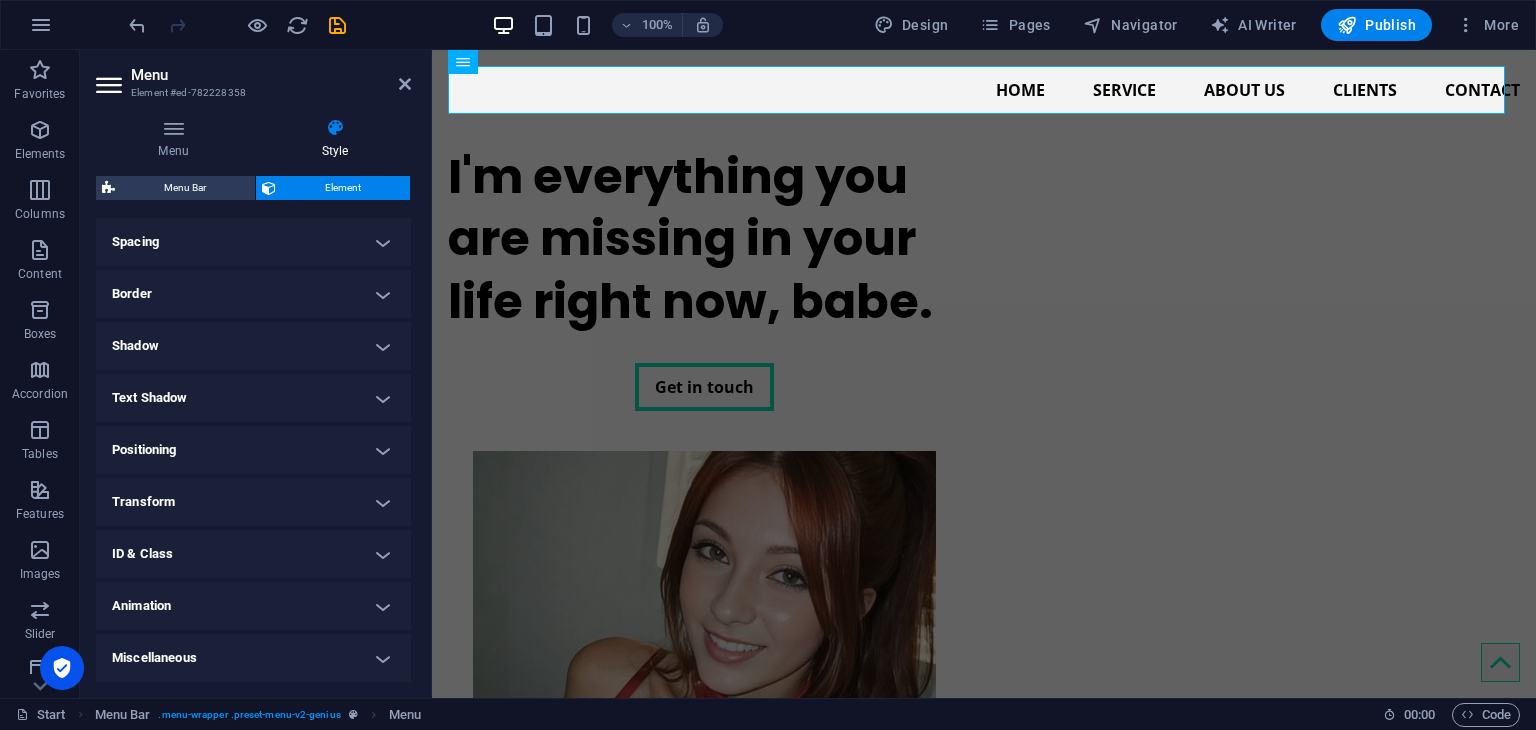 scroll, scrollTop: 0, scrollLeft: 0, axis: both 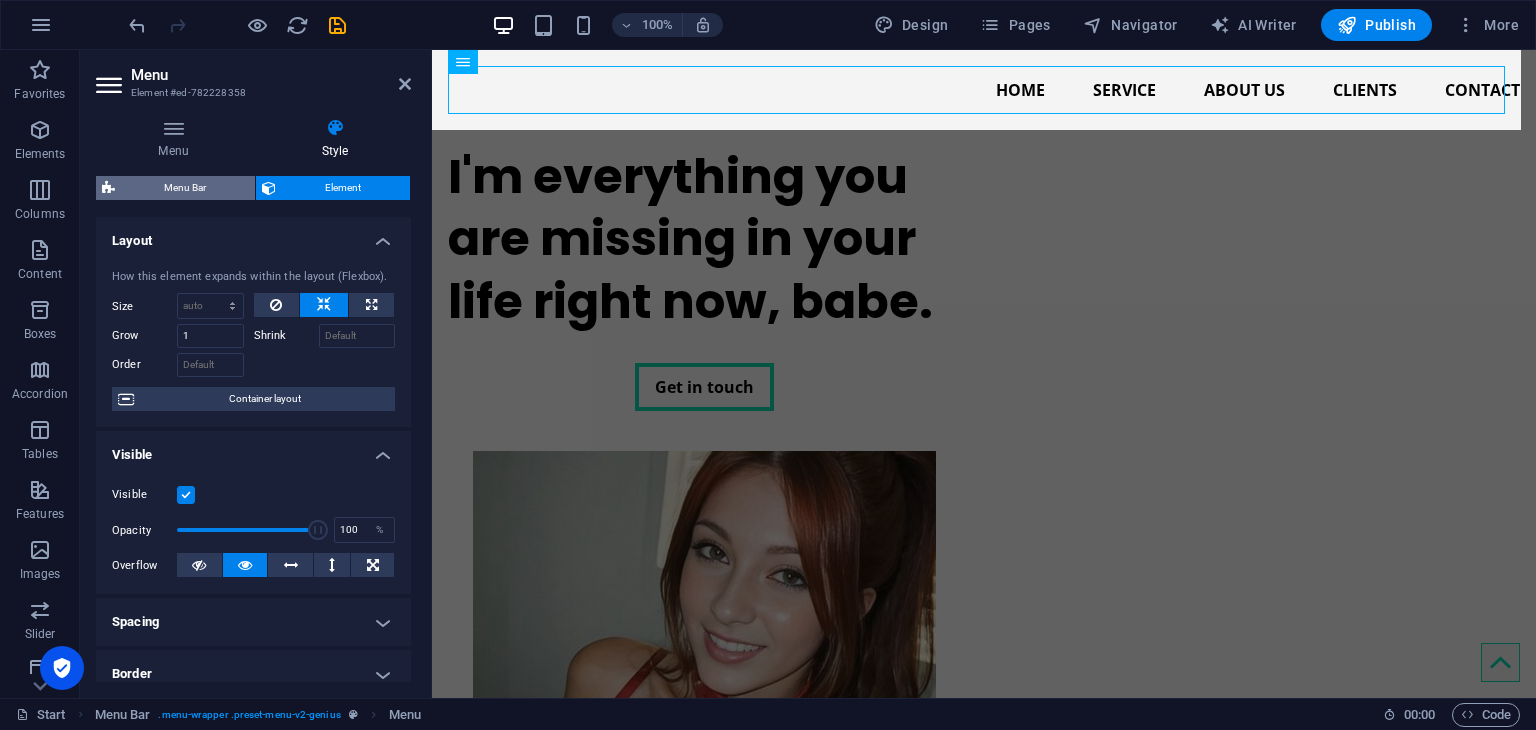 click on "Menu Bar" at bounding box center [185, 188] 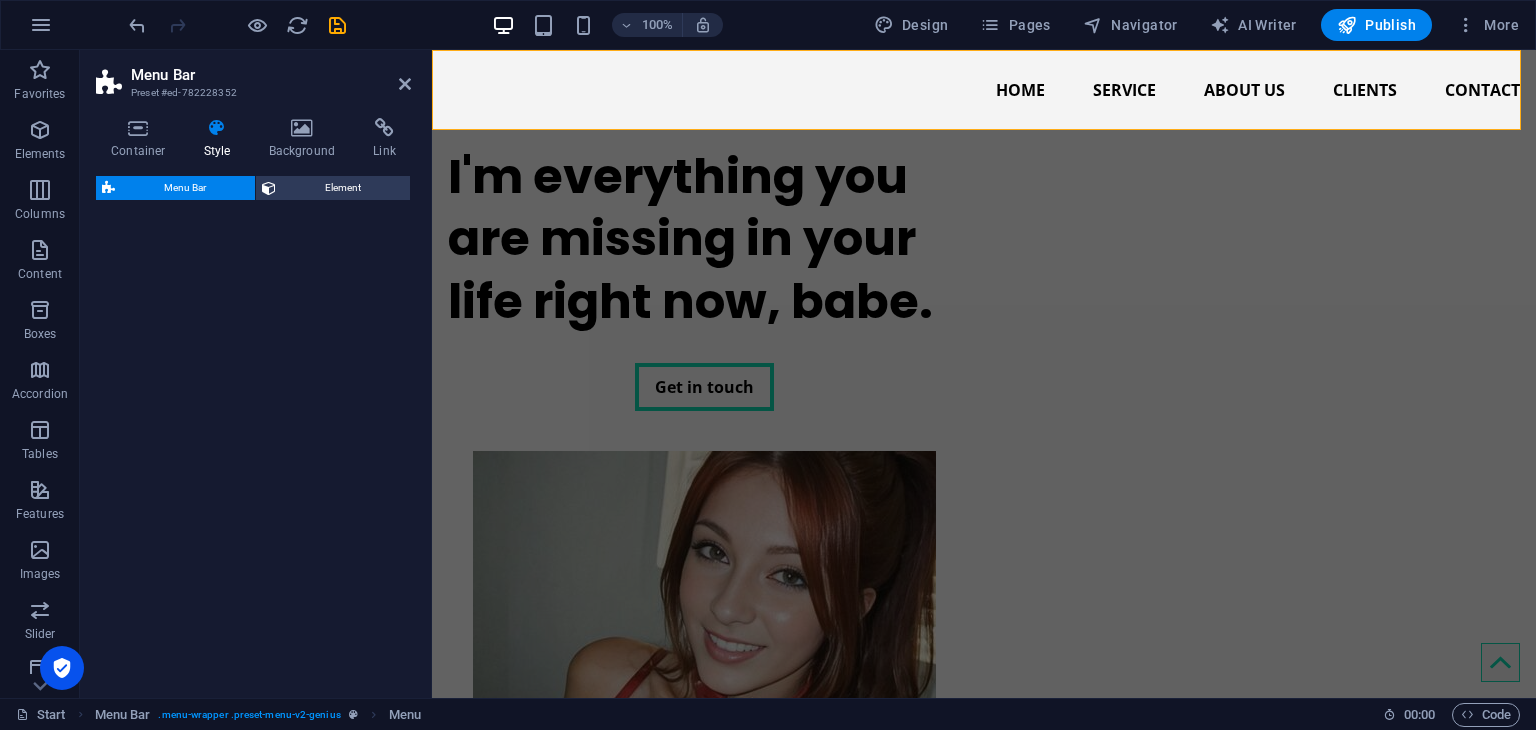 select on "rem" 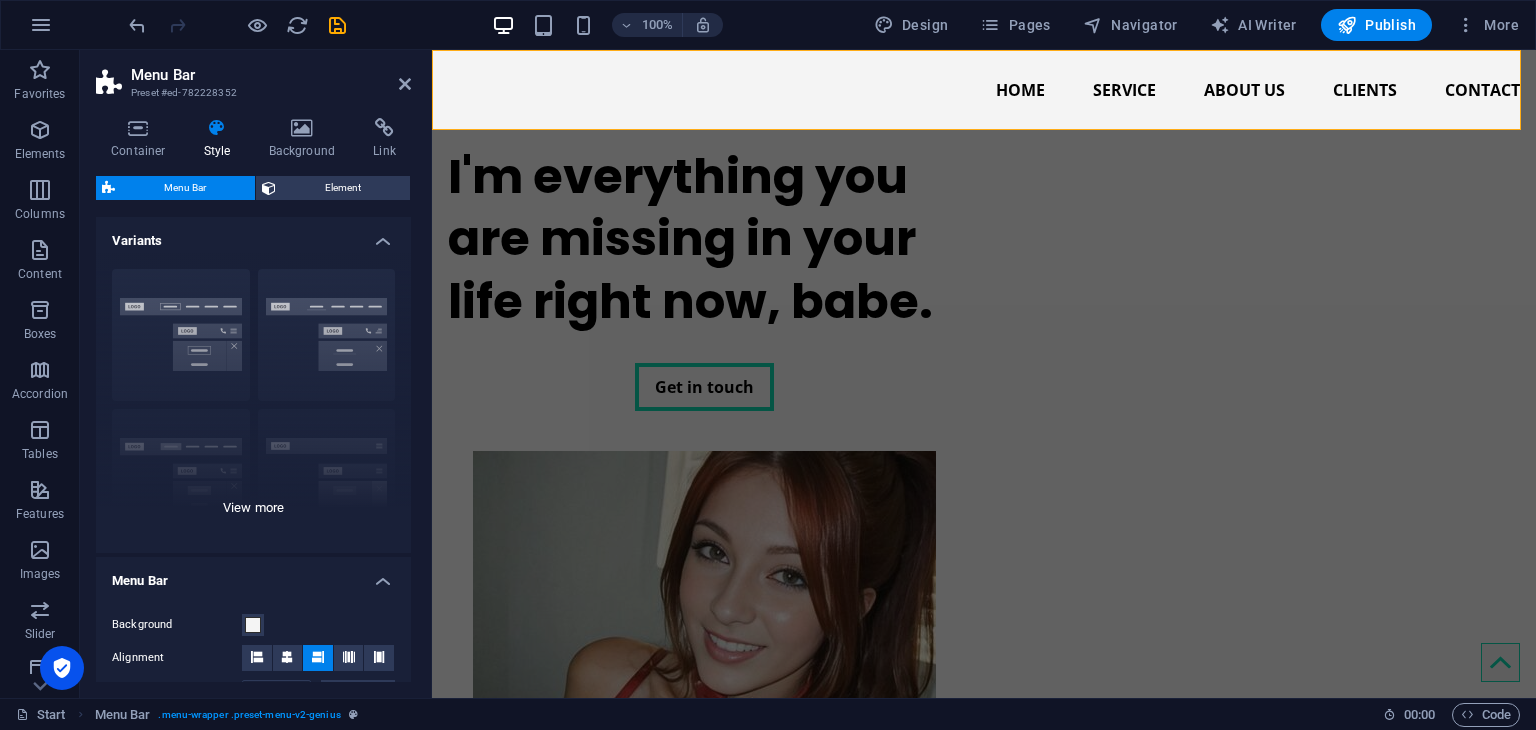 scroll, scrollTop: 0, scrollLeft: 0, axis: both 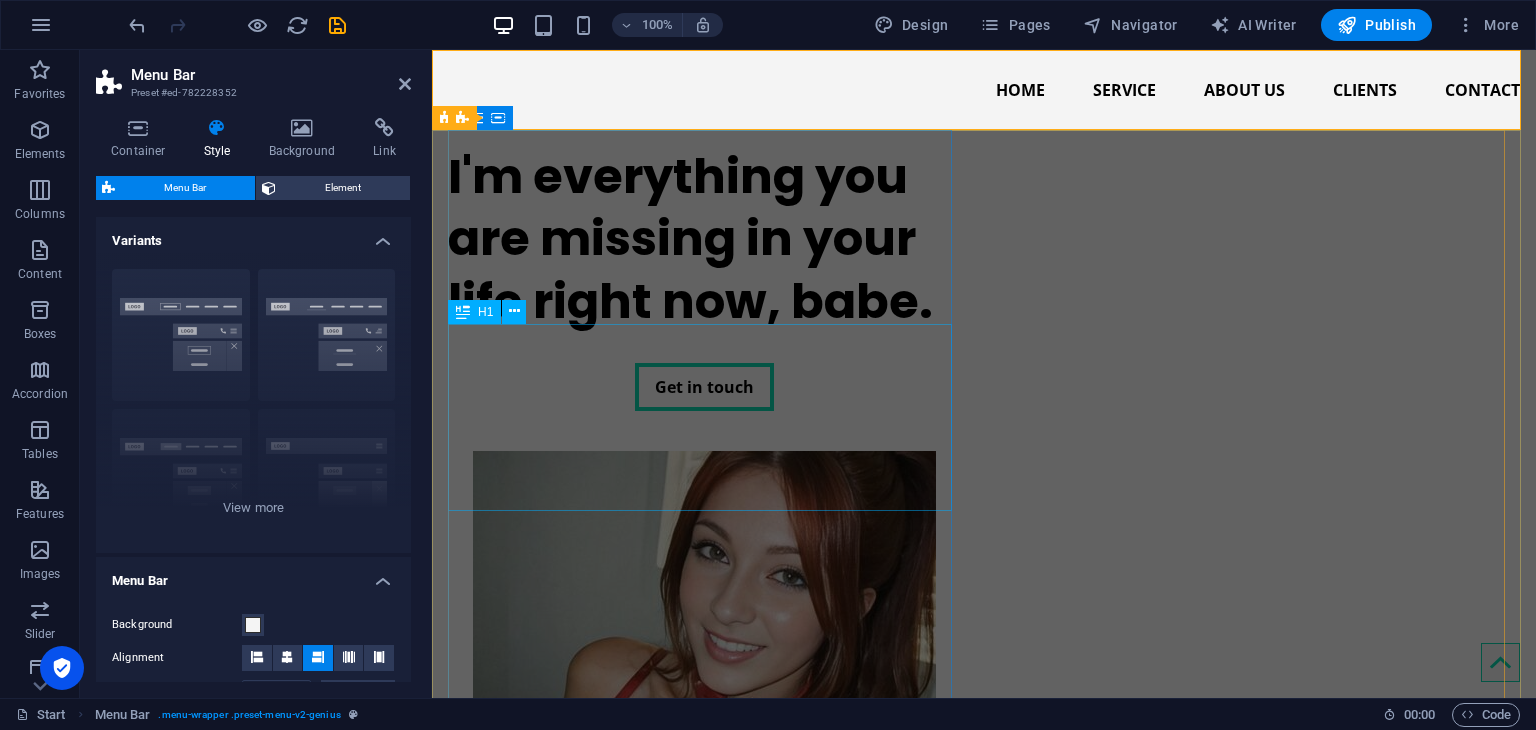 click on "I'm everything you are missing in your life right now, babe." at bounding box center (704, 239) 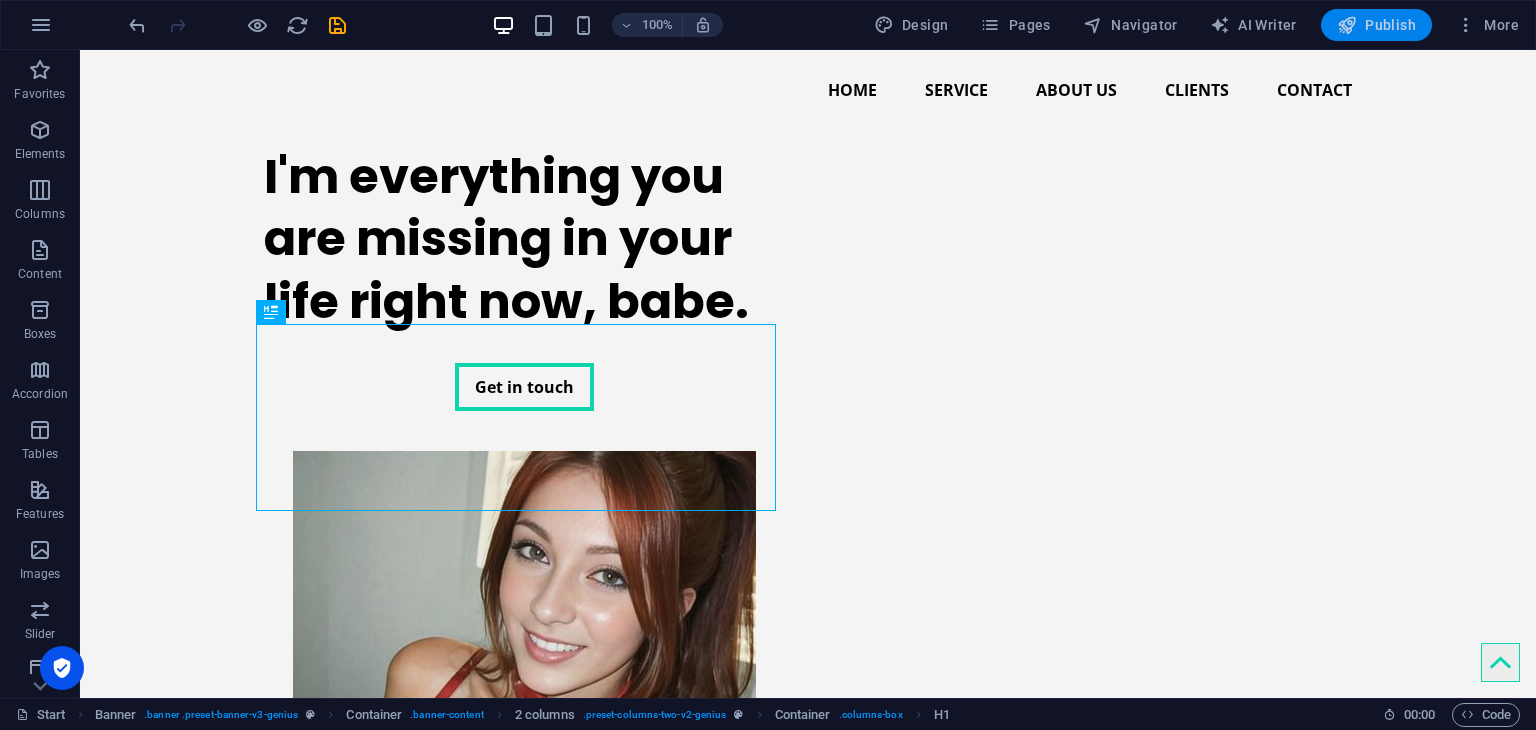 click on "Publish" at bounding box center [1376, 25] 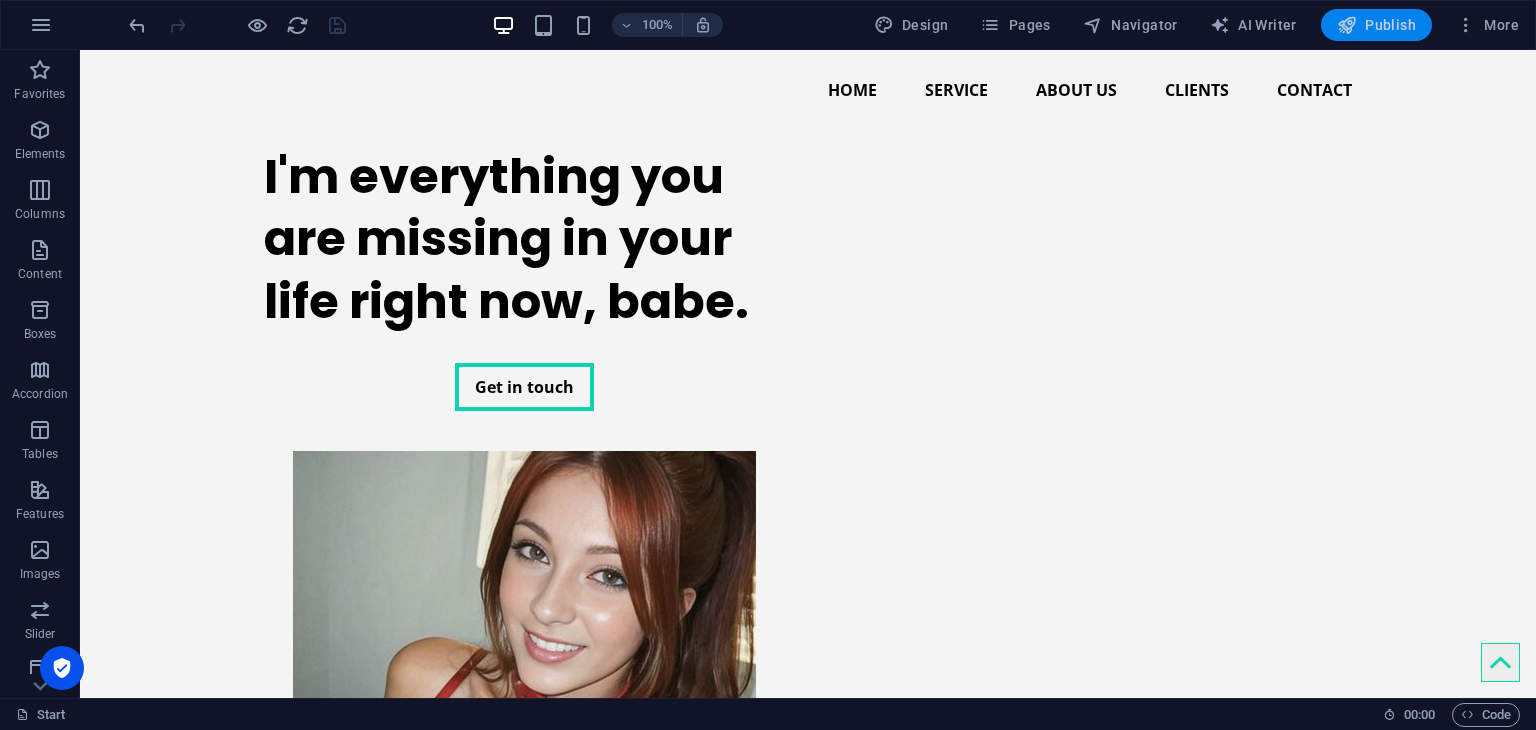 click on "Publish" at bounding box center (1376, 25) 